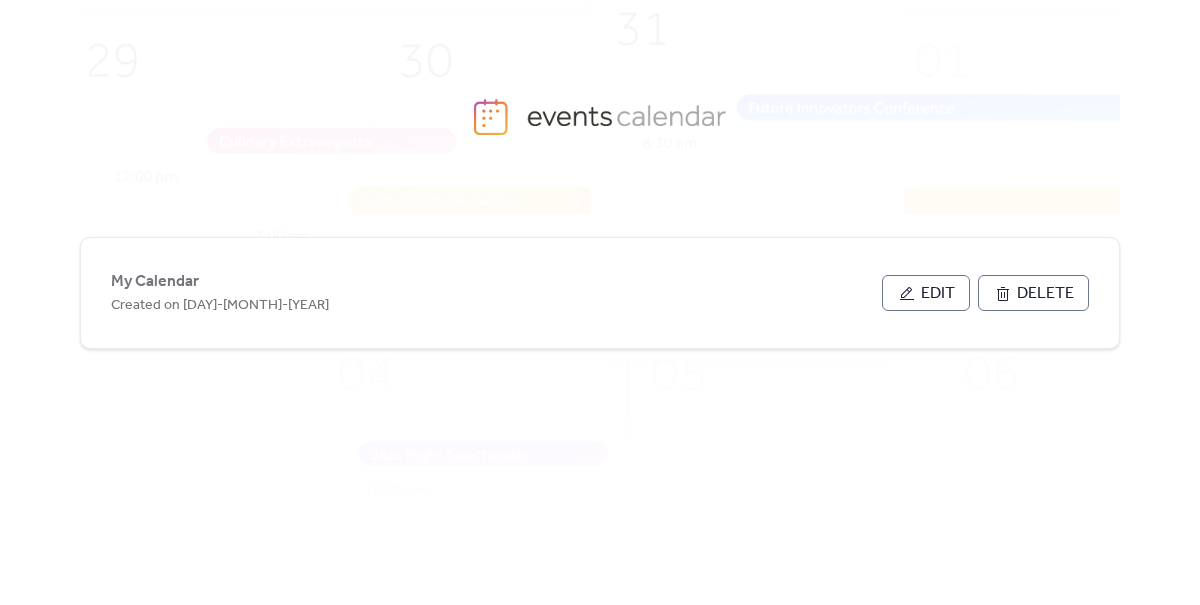 scroll, scrollTop: 0, scrollLeft: 0, axis: both 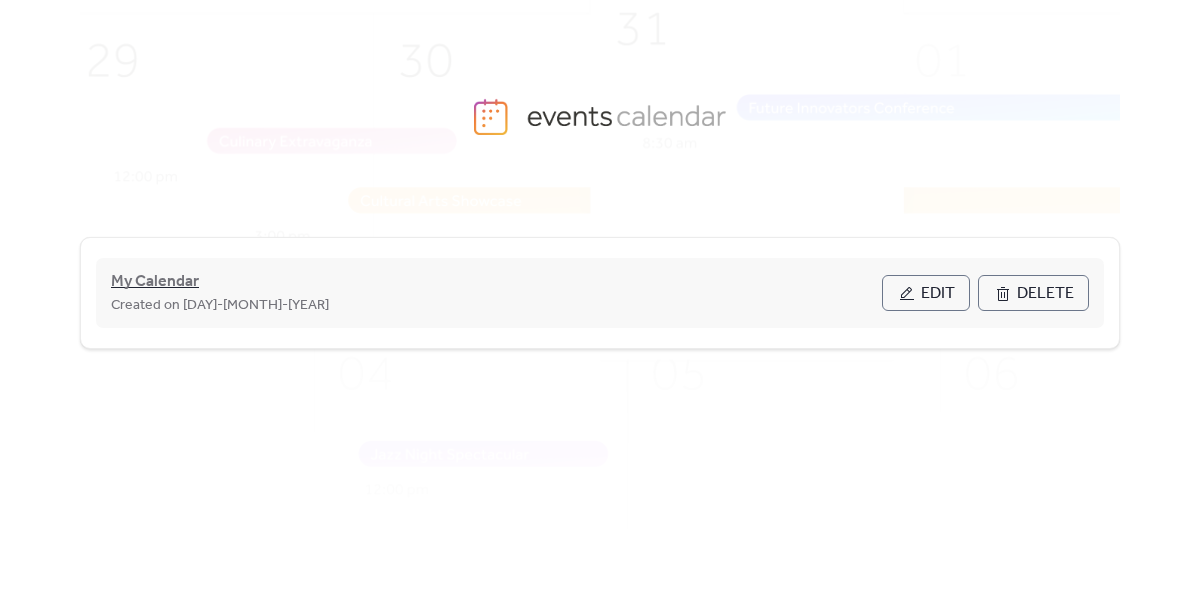 click on "My Calendar" at bounding box center [155, 282] 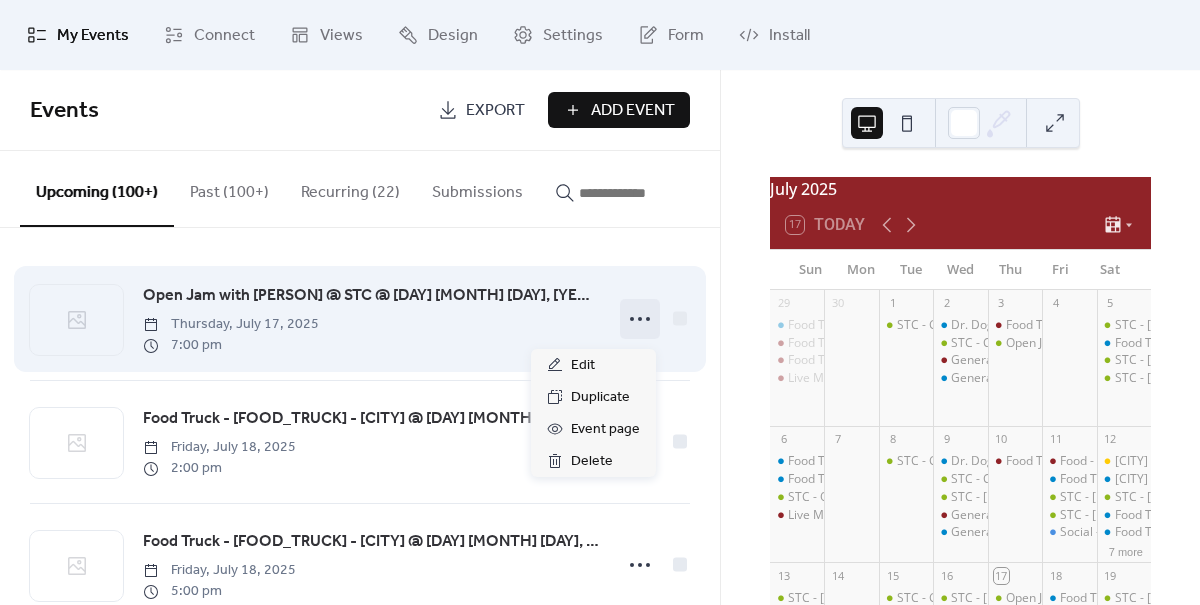 click 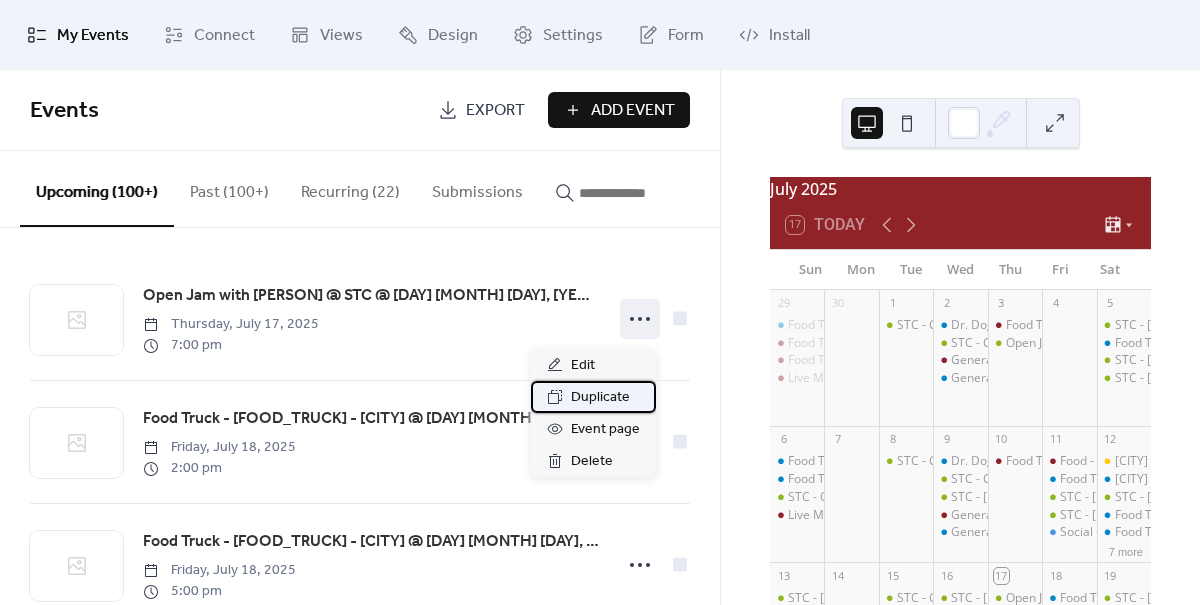 click on "Duplicate" at bounding box center (600, 398) 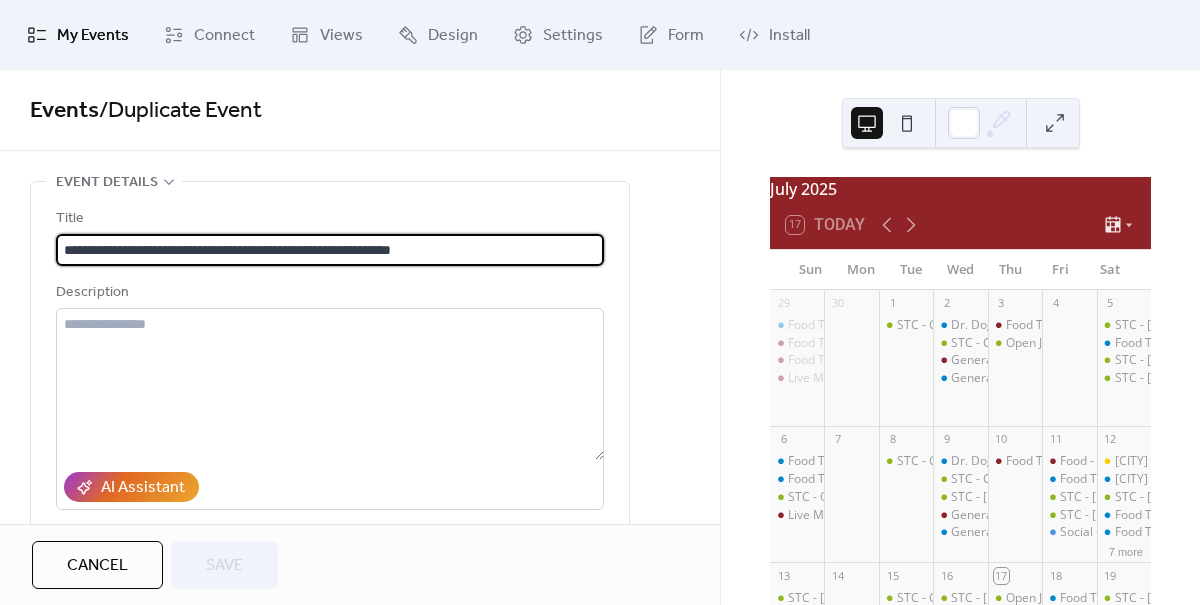 click on "**********" at bounding box center (330, 250) 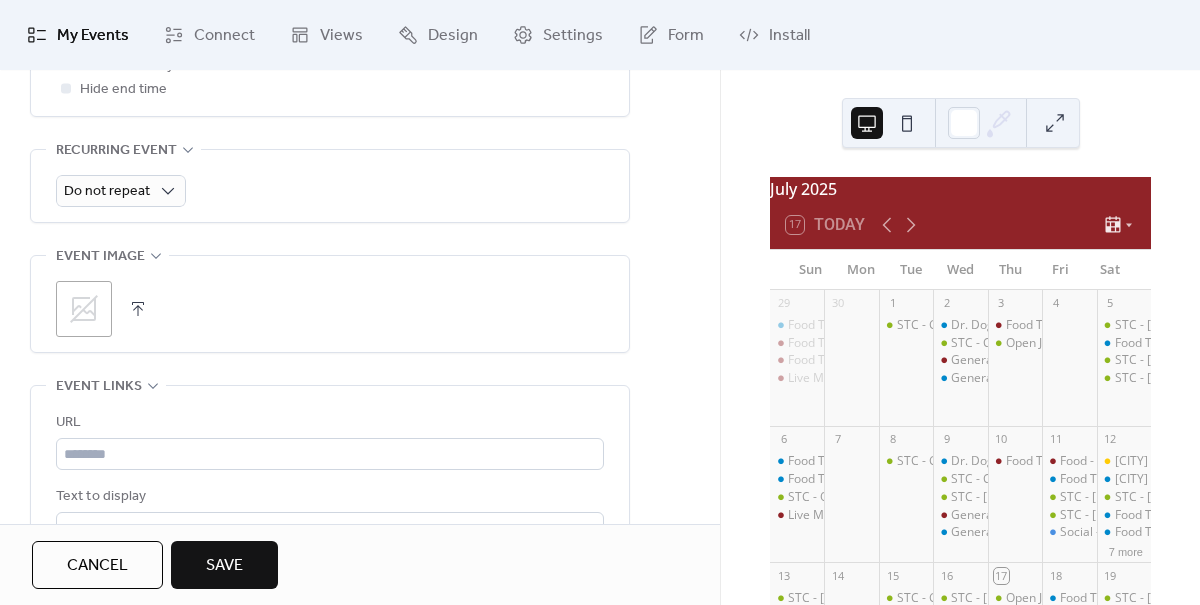 scroll, scrollTop: 480, scrollLeft: 0, axis: vertical 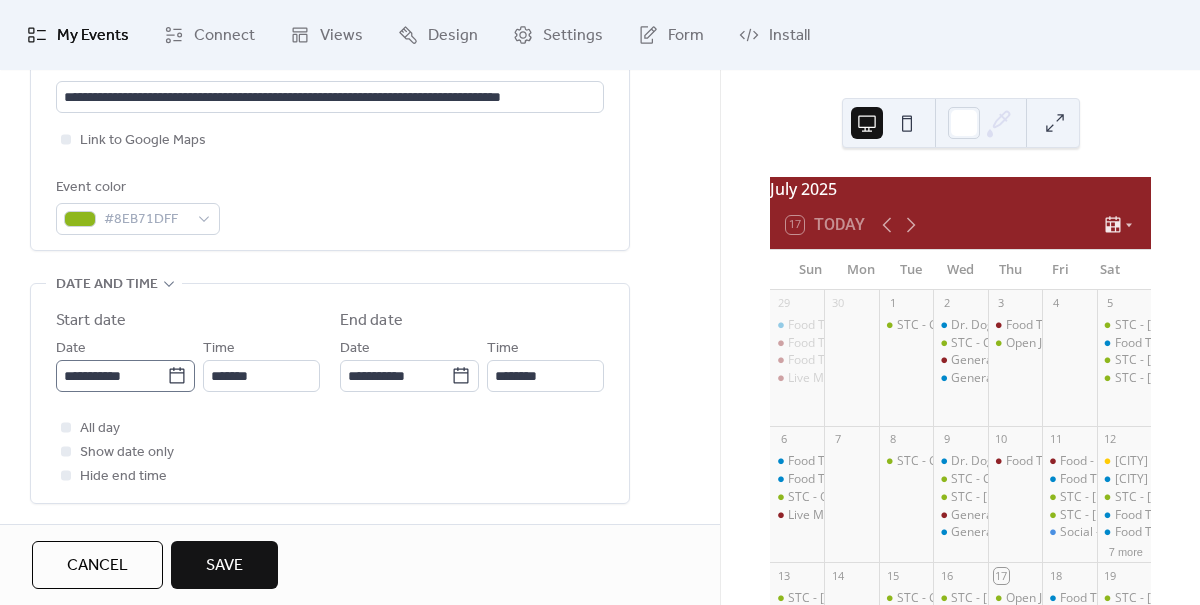 type on "**********" 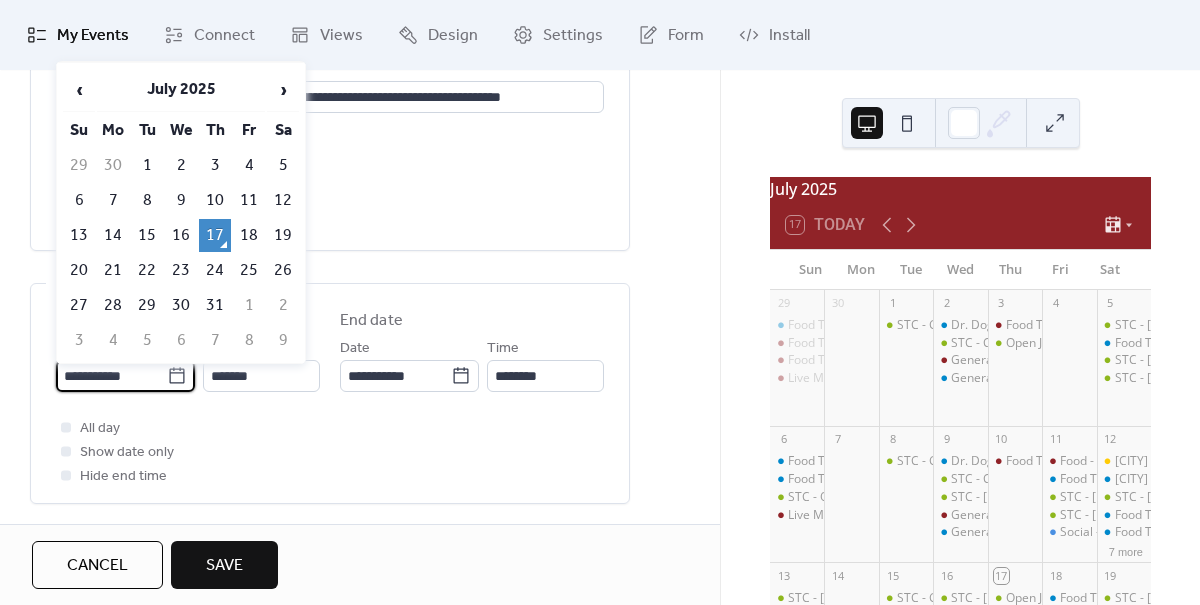 click on "**********" at bounding box center (111, 376) 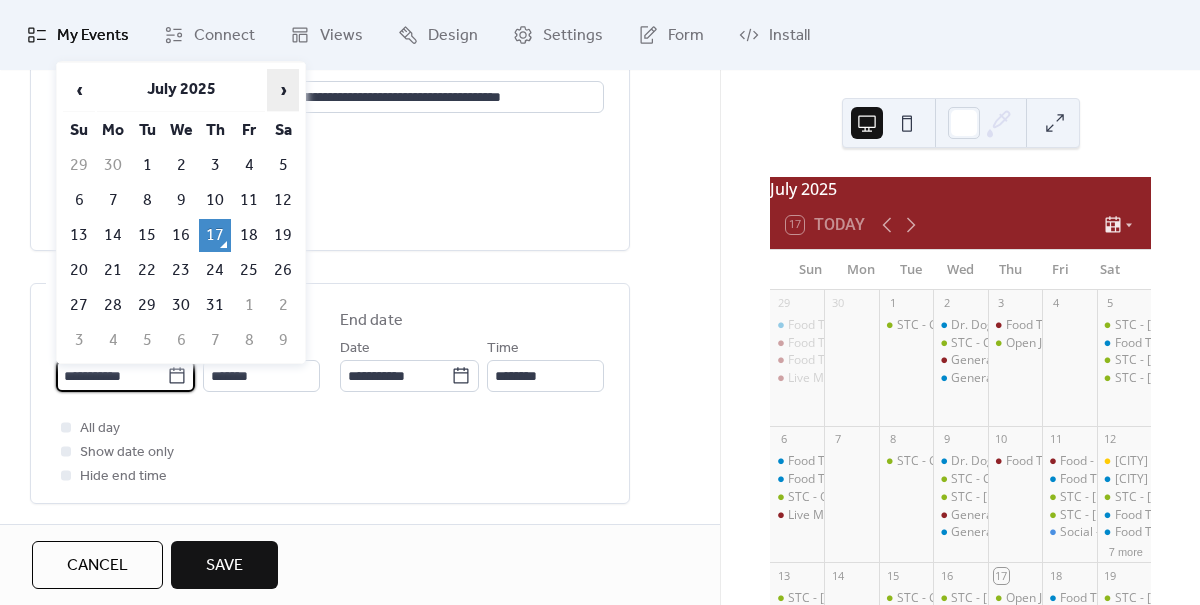 click on "›" at bounding box center [283, 90] 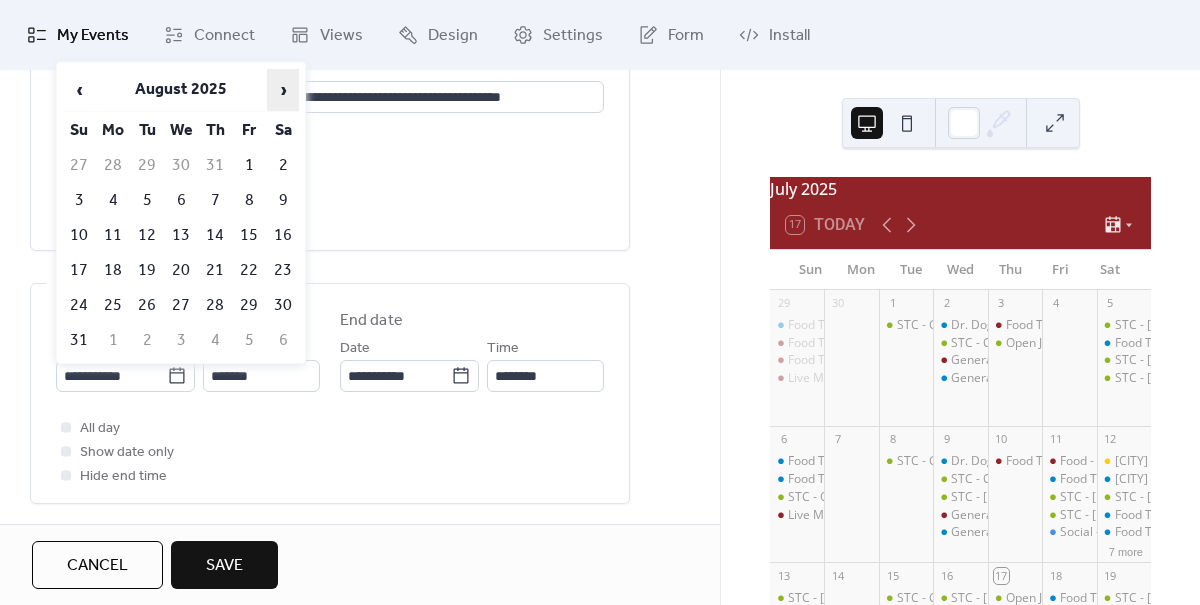 click on "›" at bounding box center [283, 90] 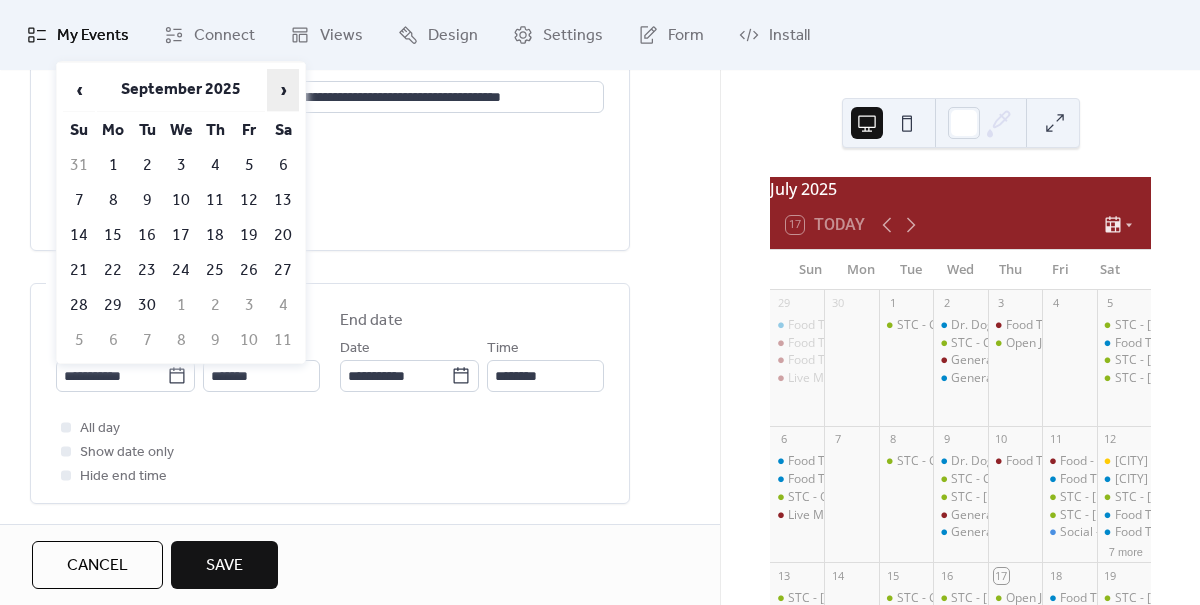 click on "›" at bounding box center [283, 90] 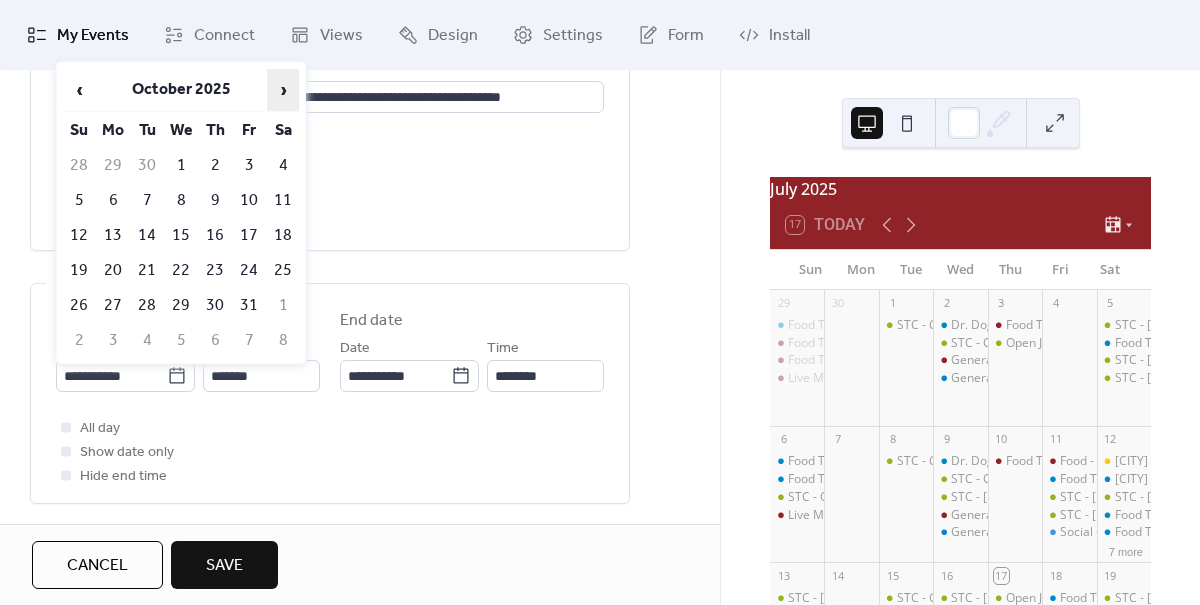 click on "›" at bounding box center [283, 90] 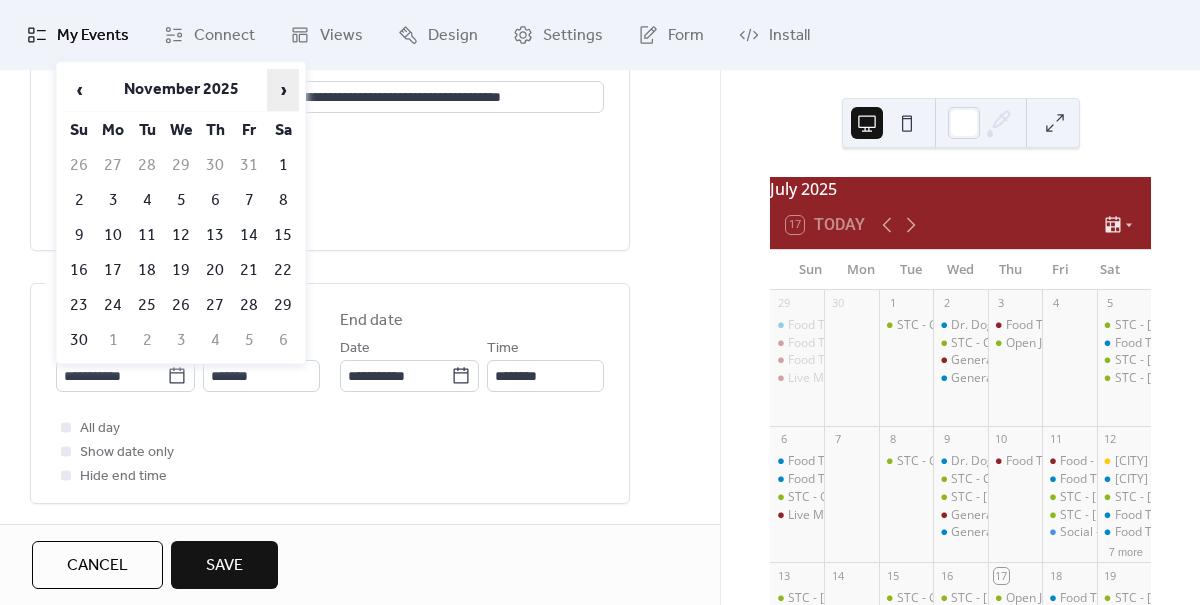click on "›" at bounding box center [283, 90] 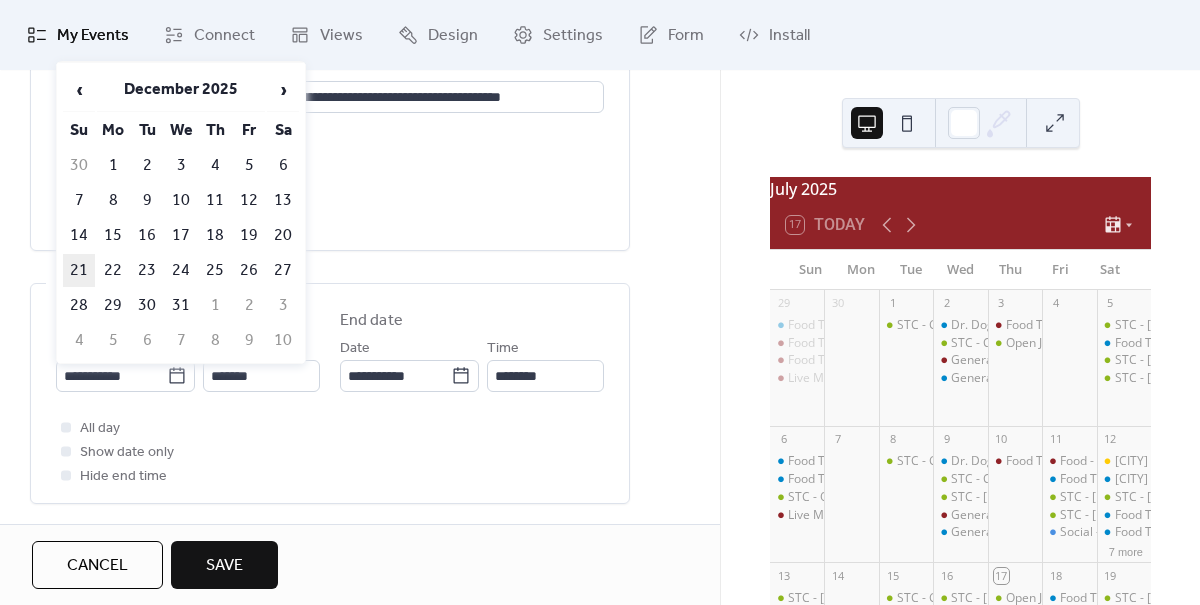 click on "21" at bounding box center [79, 270] 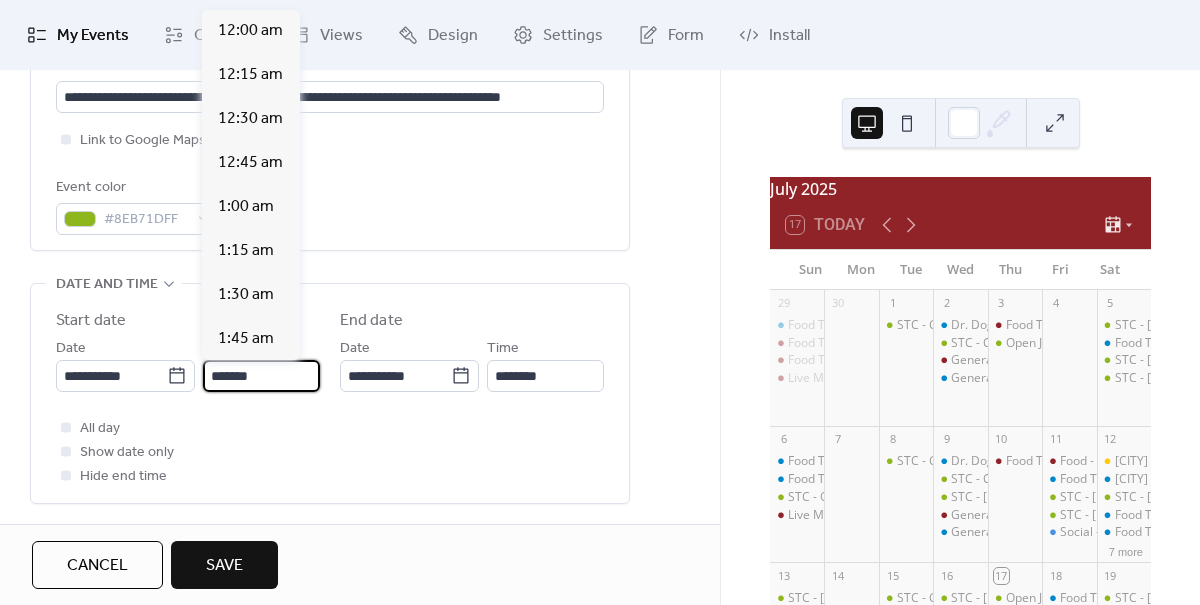 click on "*******" at bounding box center [261, 376] 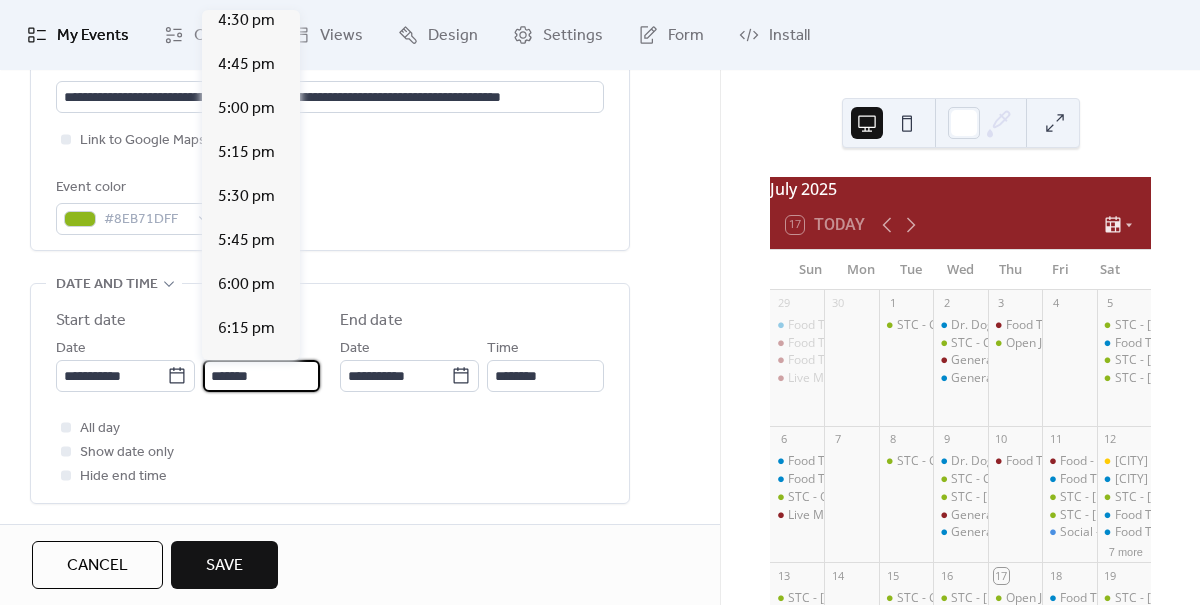 scroll, scrollTop: 2900, scrollLeft: 0, axis: vertical 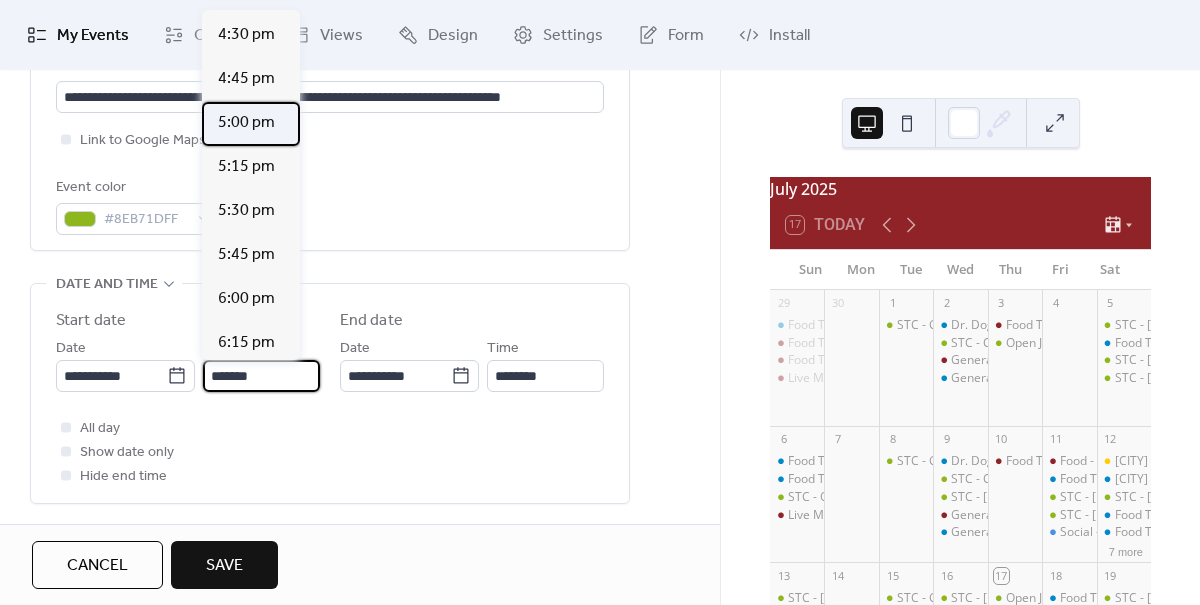 click on "5:00 pm" at bounding box center (246, 123) 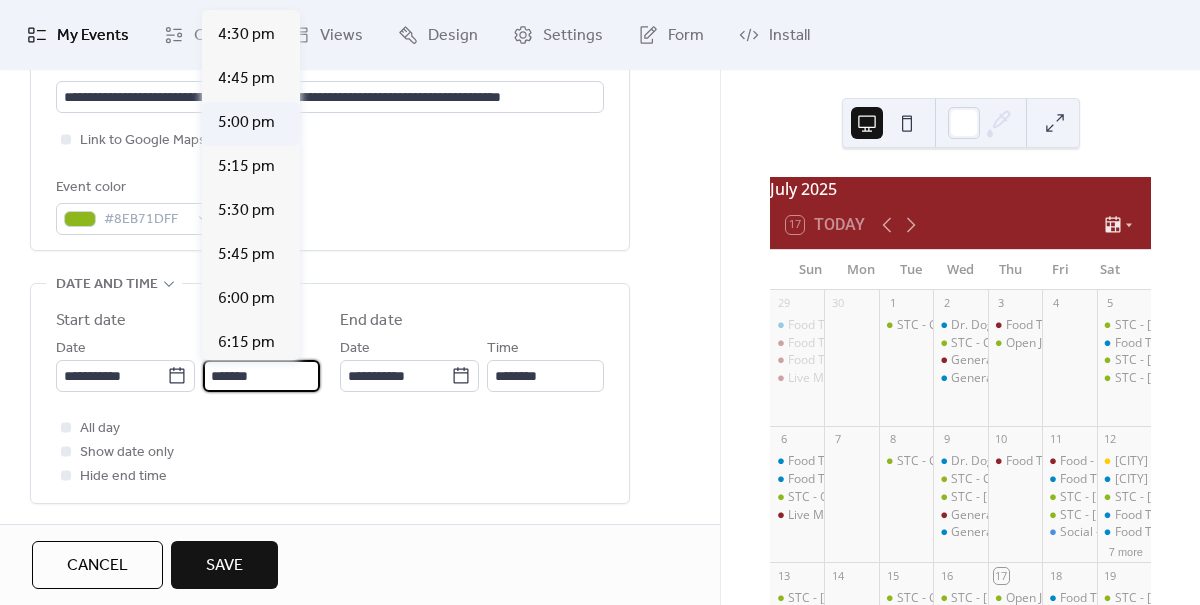 type on "*******" 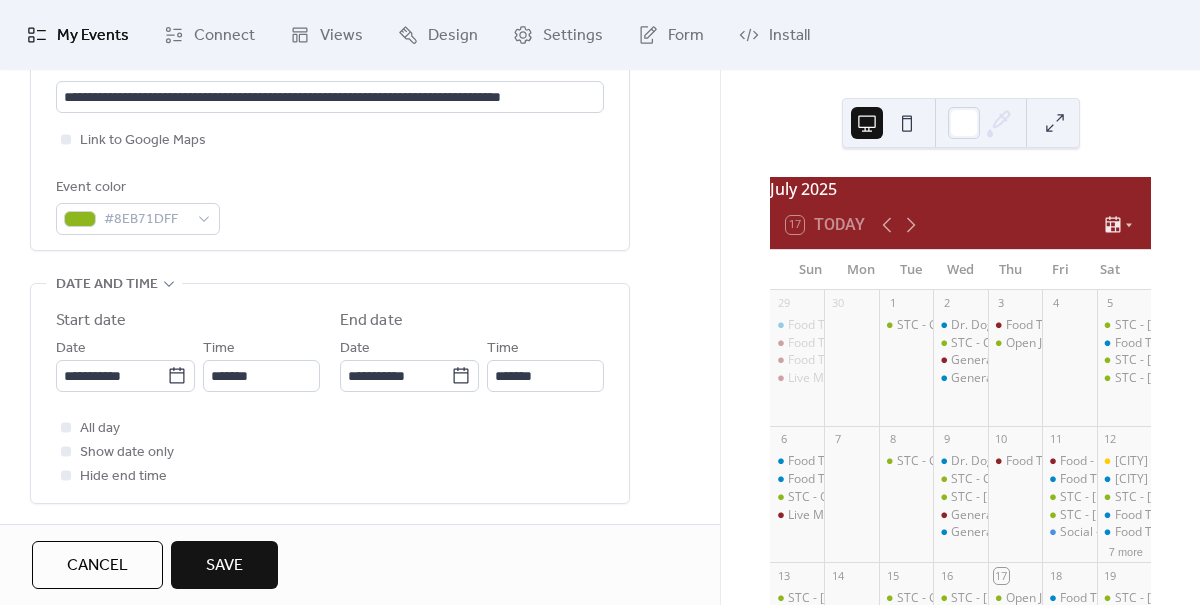 click on "Save" at bounding box center [224, 566] 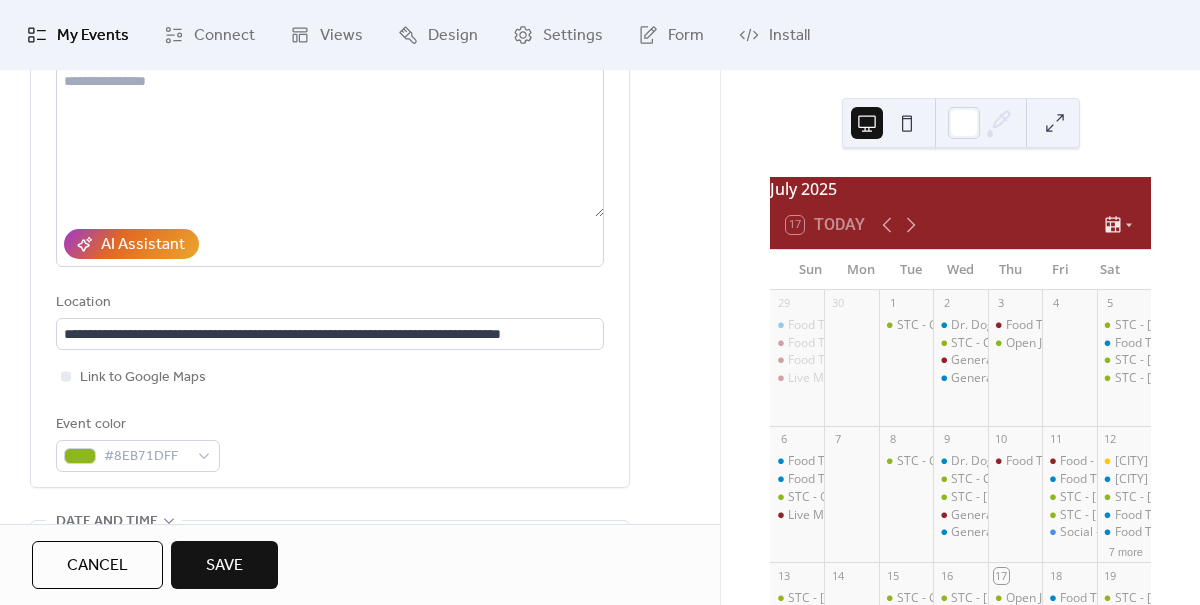 scroll, scrollTop: 0, scrollLeft: 0, axis: both 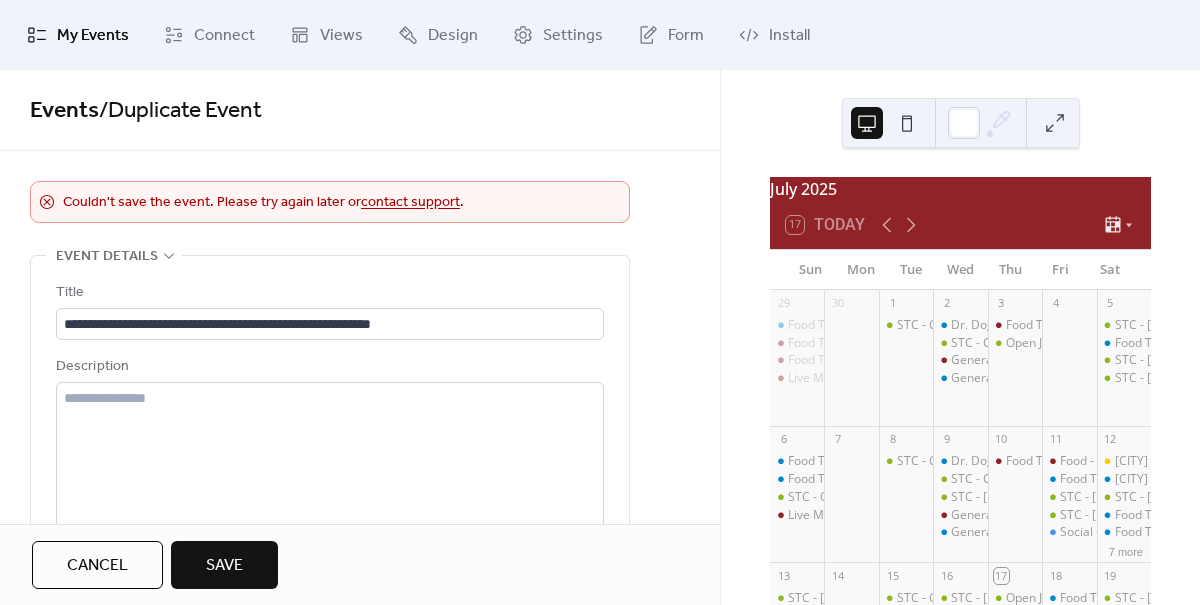 click on "Save" at bounding box center [224, 566] 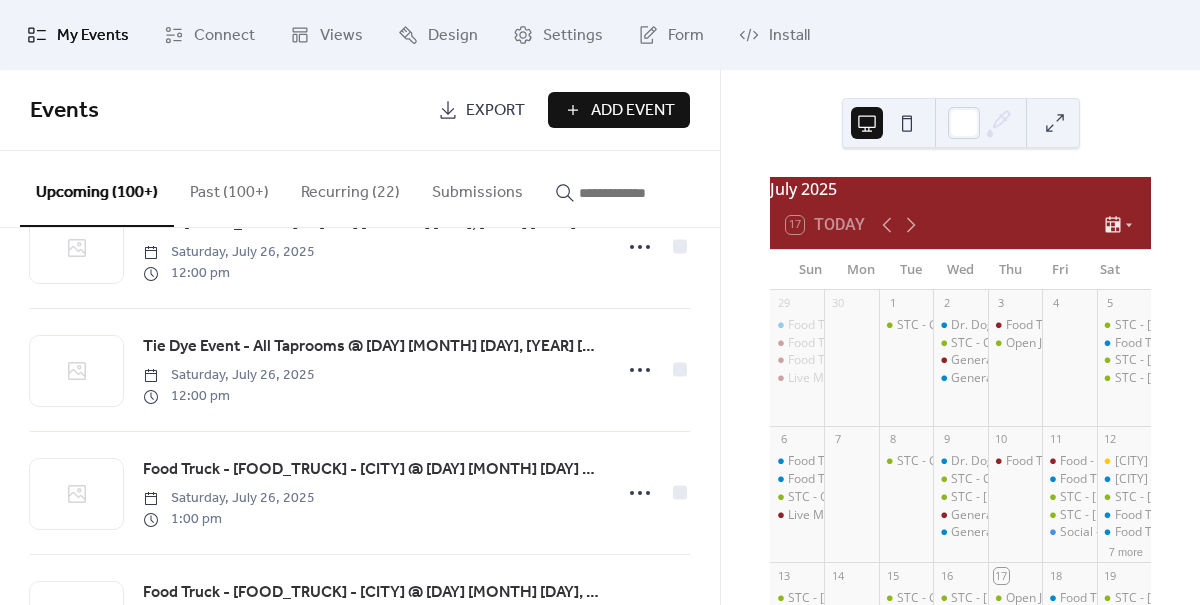 scroll, scrollTop: 3393, scrollLeft: 0, axis: vertical 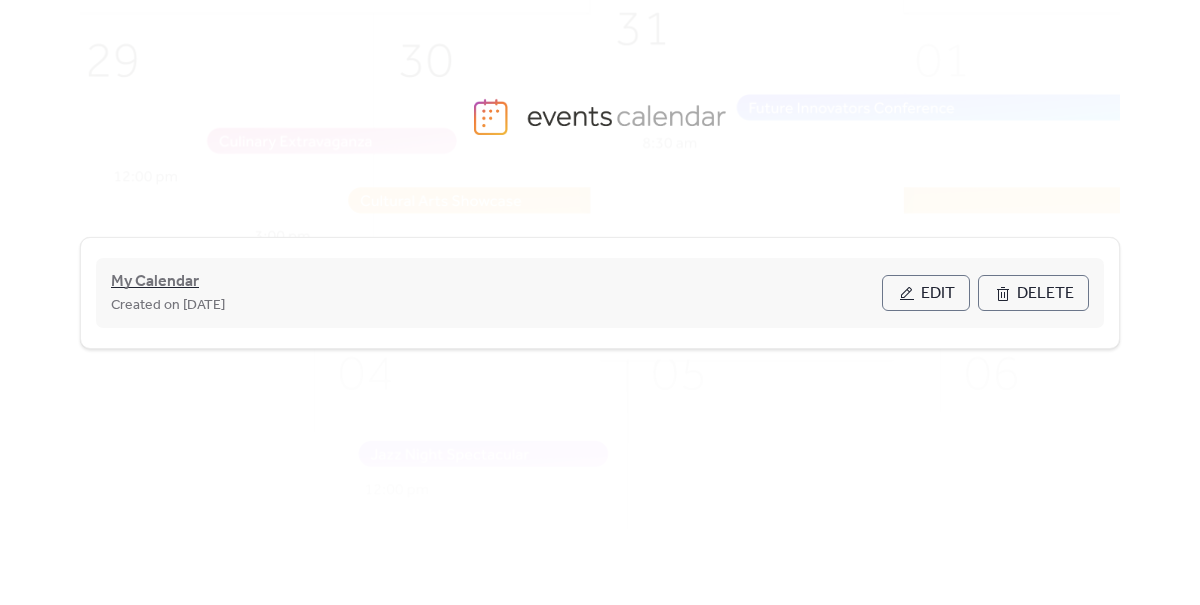 click on "My Calendar" at bounding box center (155, 282) 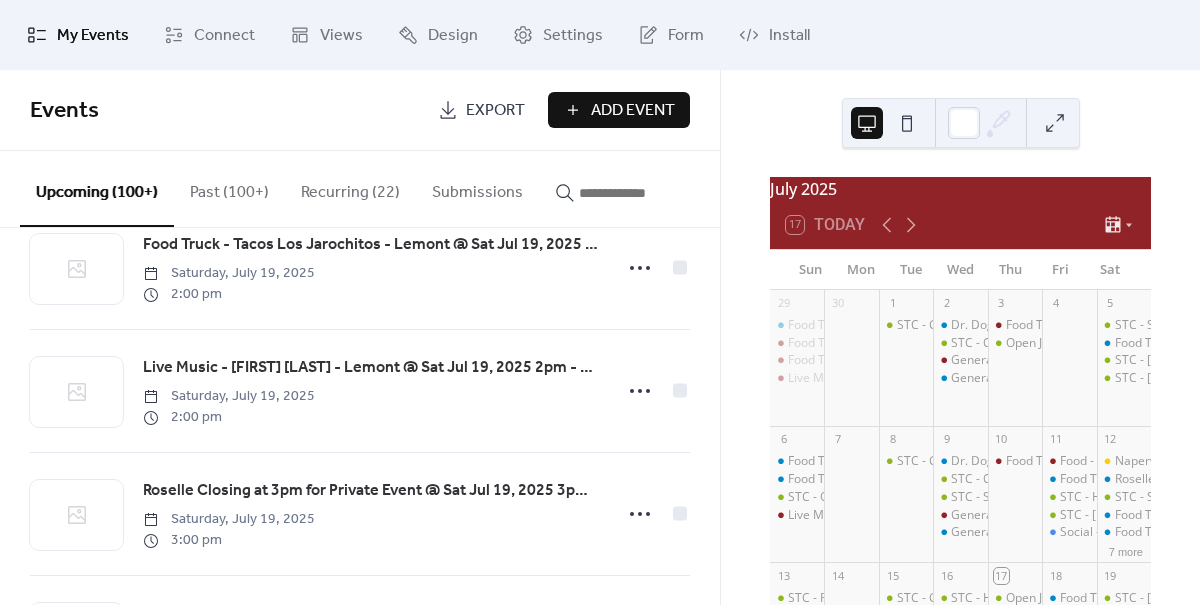 scroll, scrollTop: 1709, scrollLeft: 0, axis: vertical 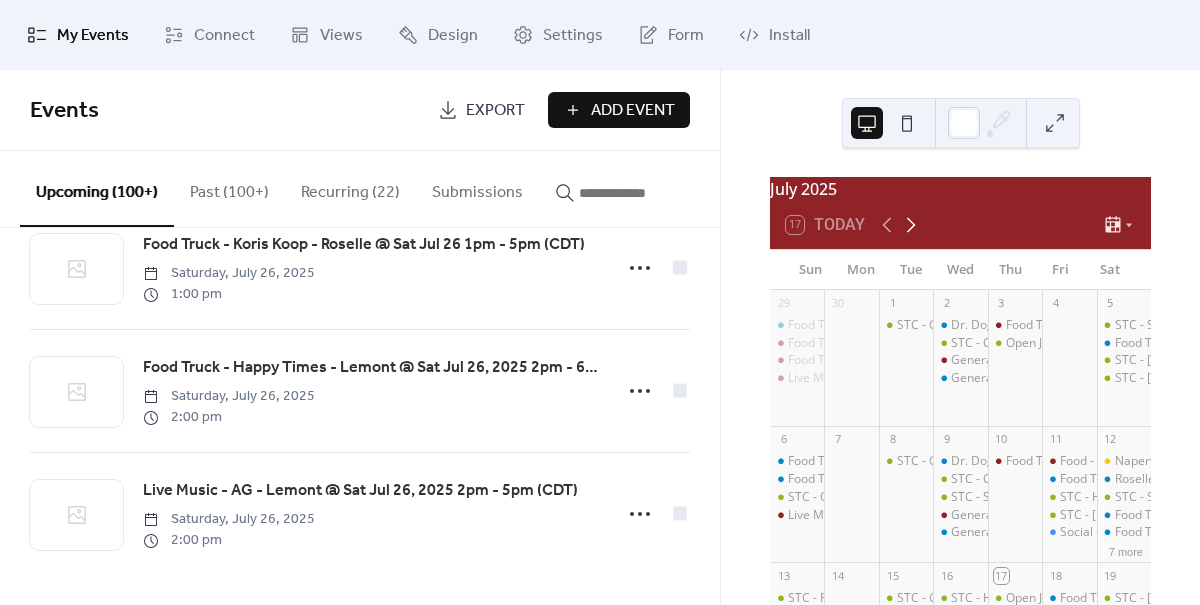click 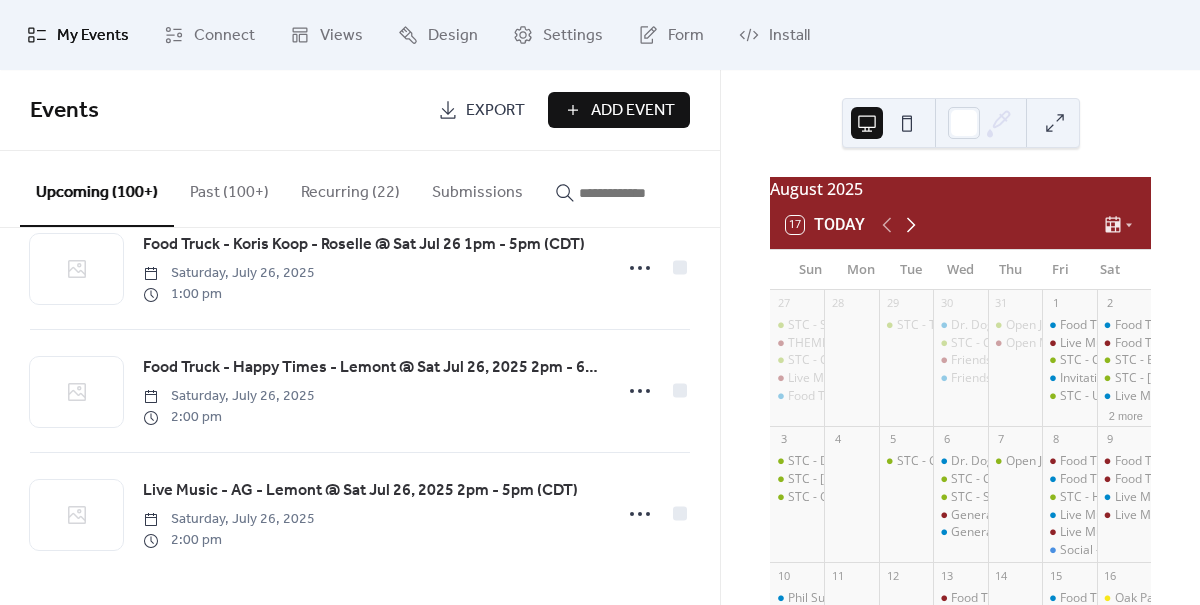click 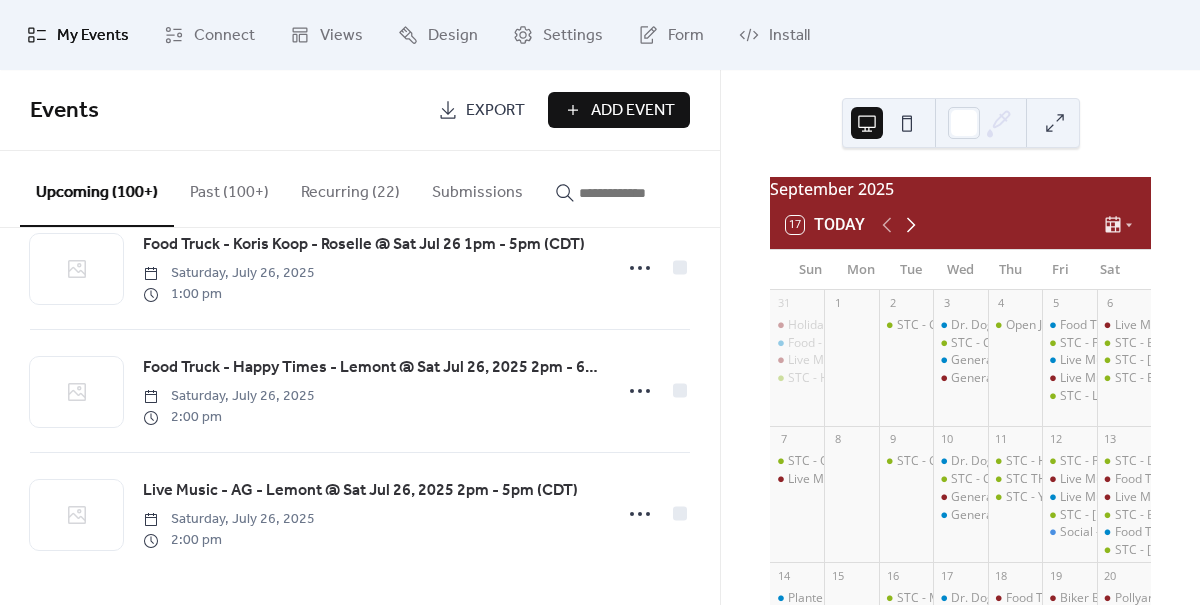 click 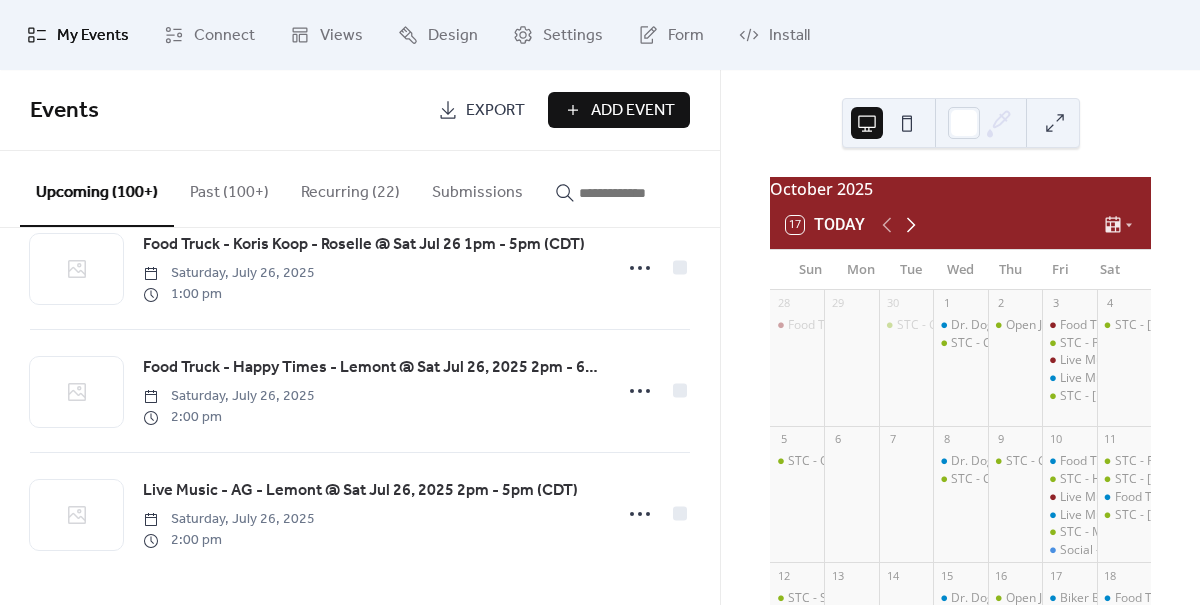 click 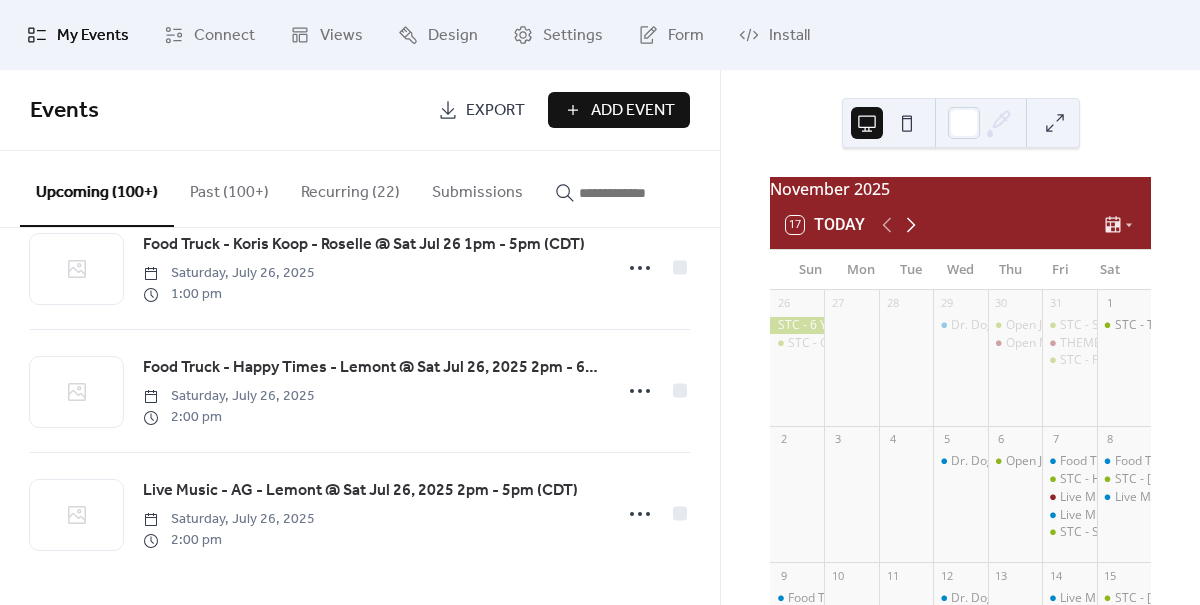click 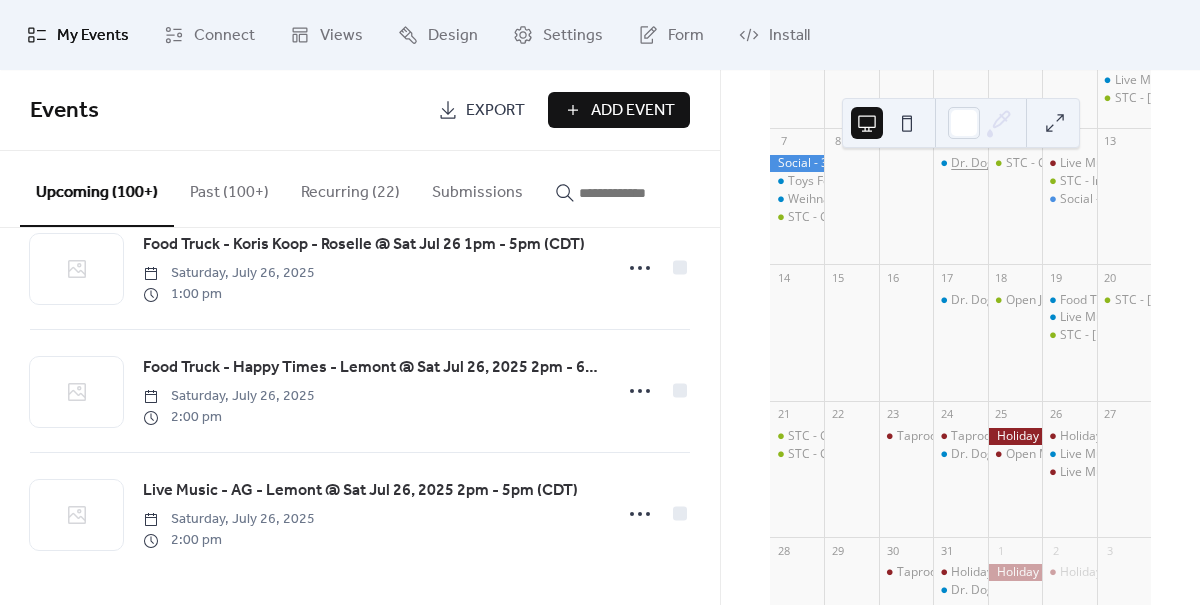 scroll, scrollTop: 308, scrollLeft: 0, axis: vertical 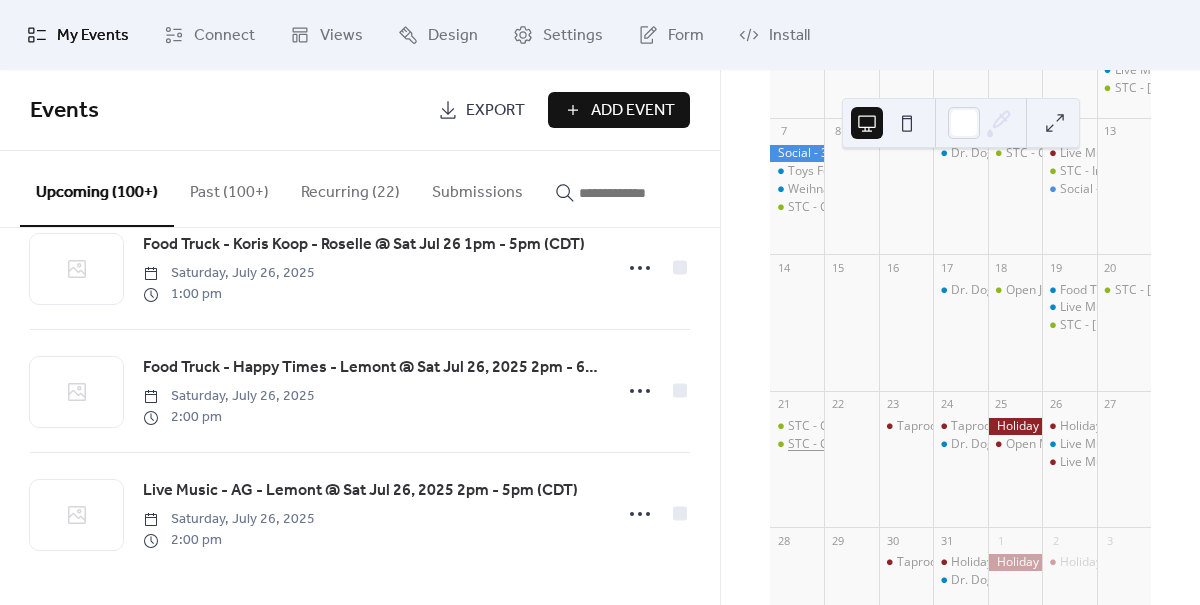 click on "STC - Candle light quintet @ Sun Dec 21, 2025 5pm - 9pm (CST)" at bounding box center [963, 444] 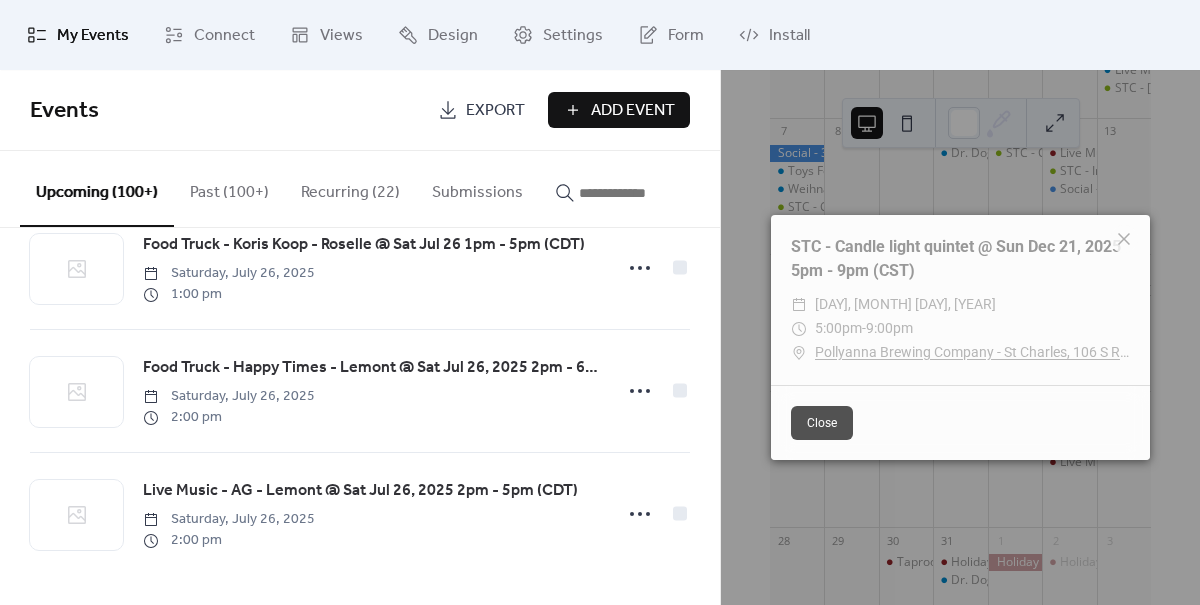 click on "Close" at bounding box center [822, 423] 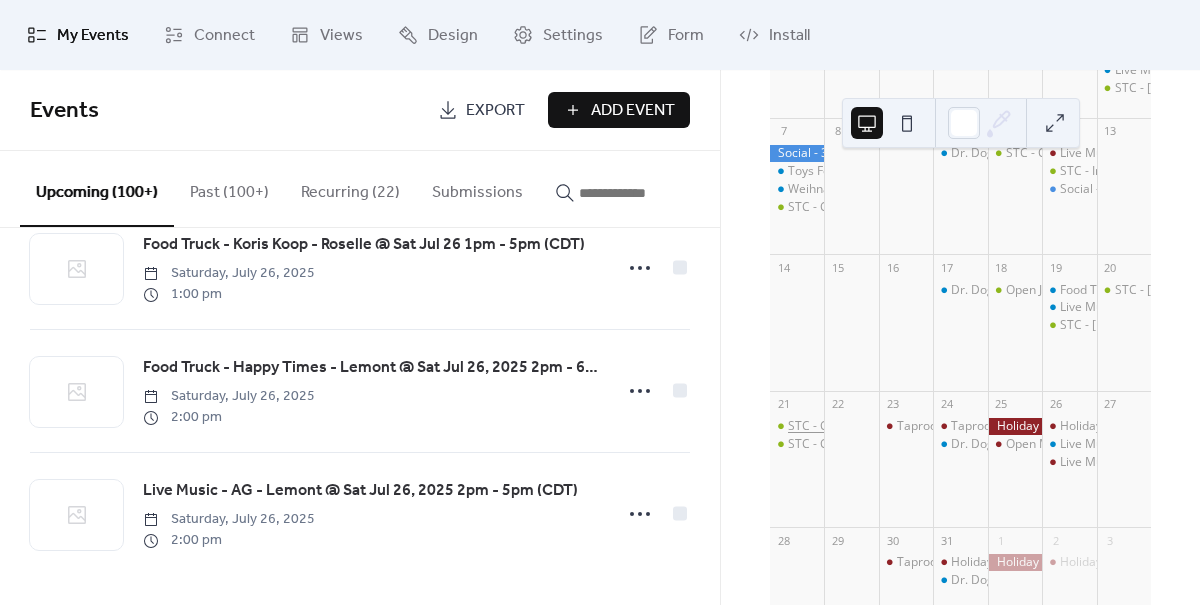 click on "STC - Candle light quintet @ Sun Dec 21, 2025 5pm - 9pm (CST)" at bounding box center (963, 426) 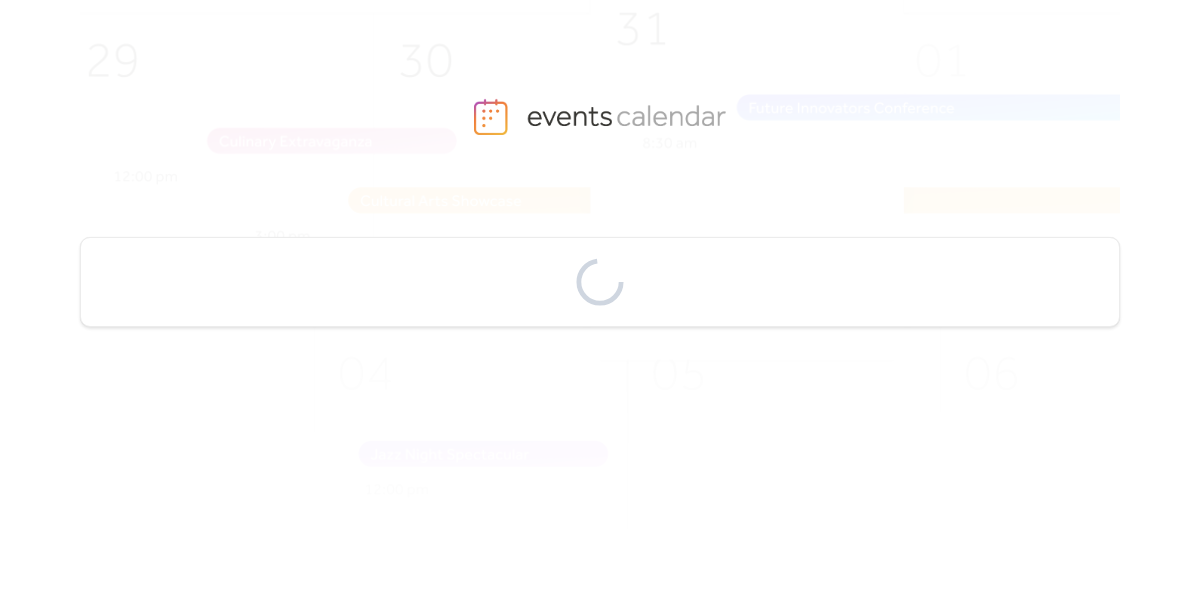 scroll, scrollTop: 0, scrollLeft: 0, axis: both 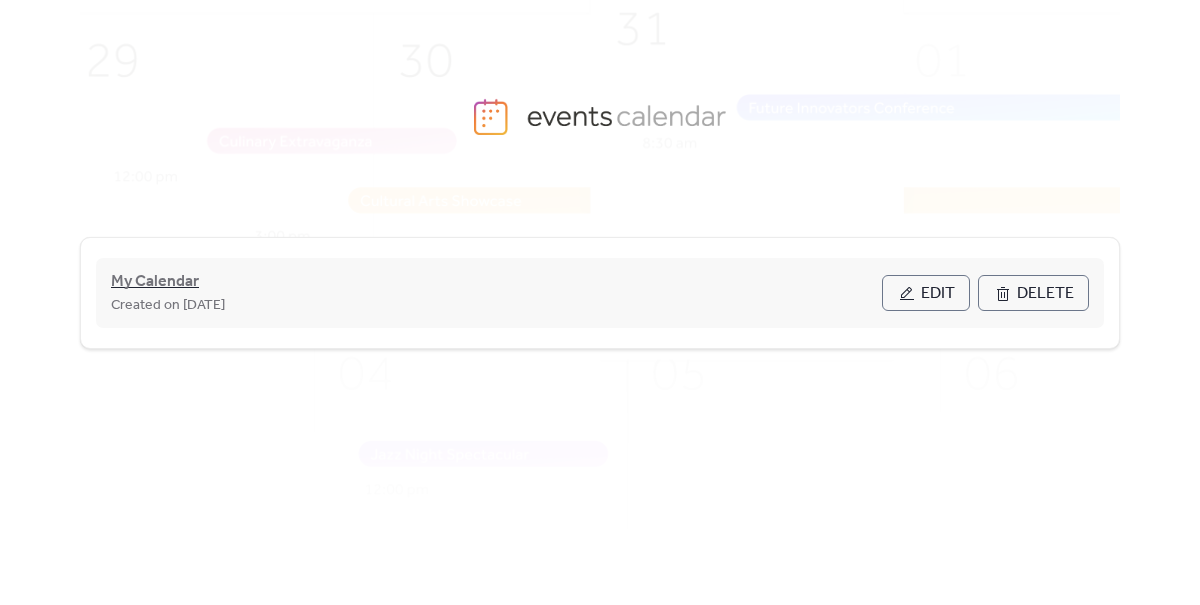 click on "My Calendar" at bounding box center (155, 282) 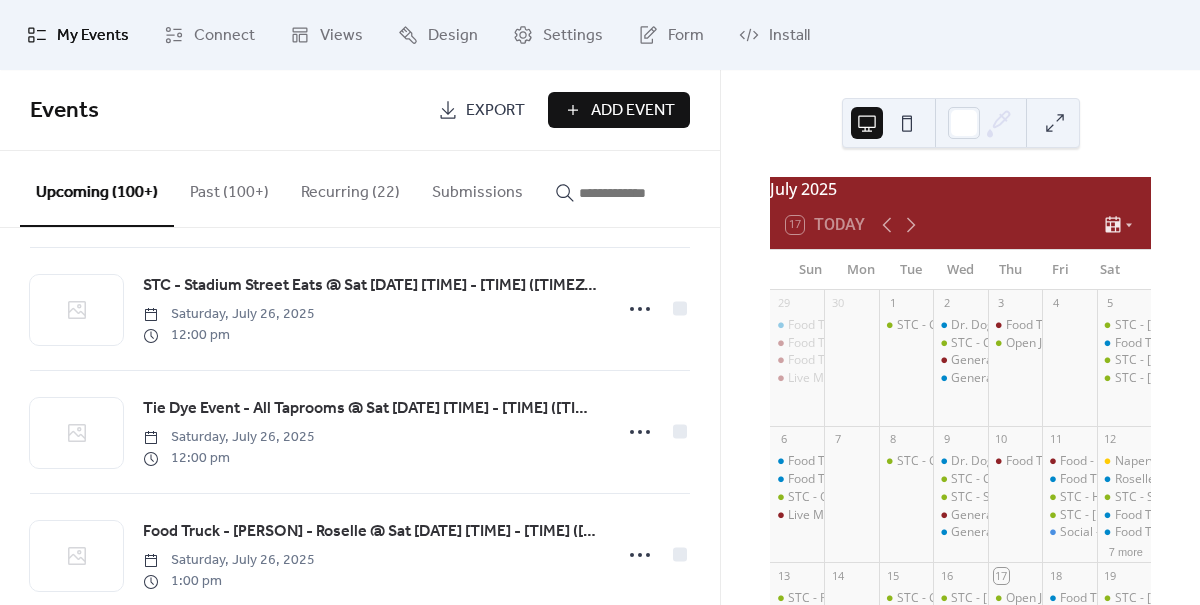 scroll, scrollTop: 3393, scrollLeft: 0, axis: vertical 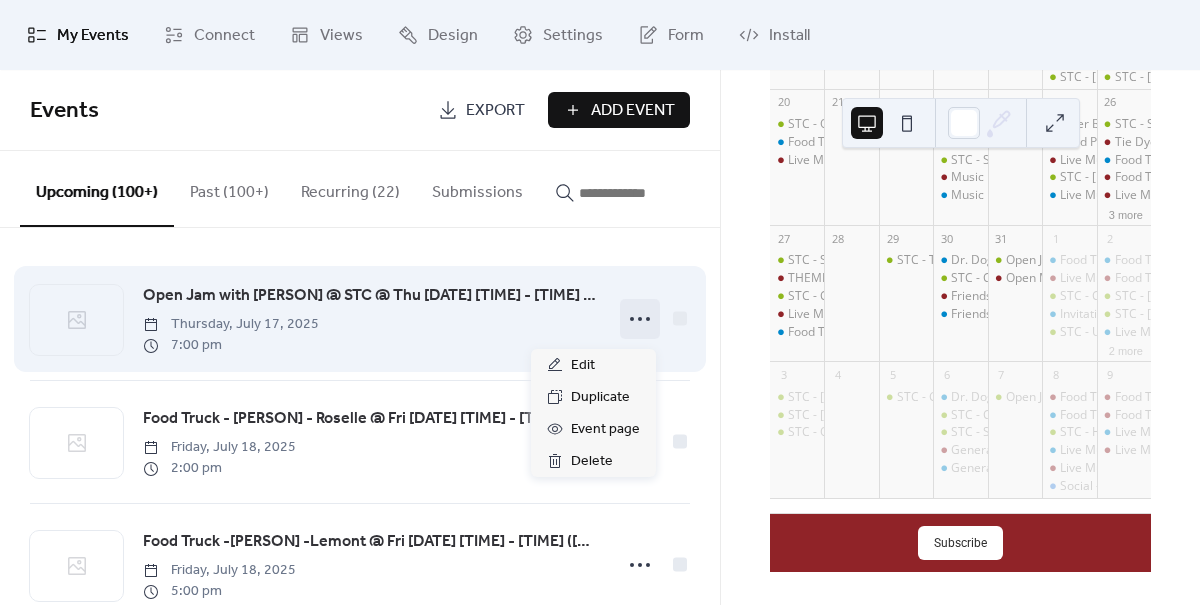 click 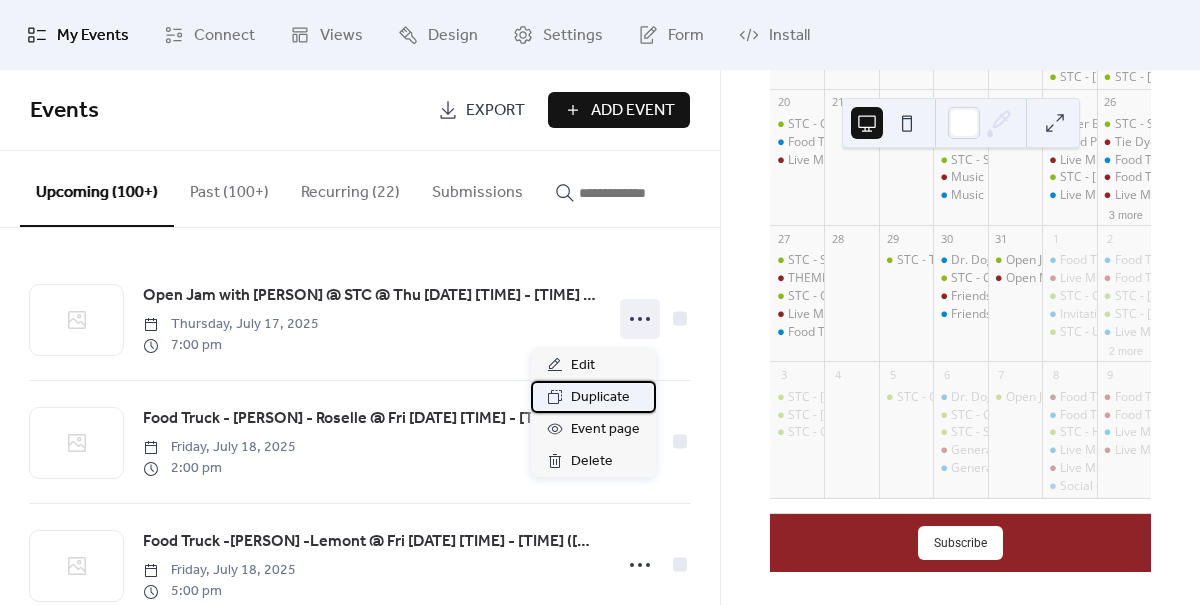 click on "Duplicate" at bounding box center (600, 398) 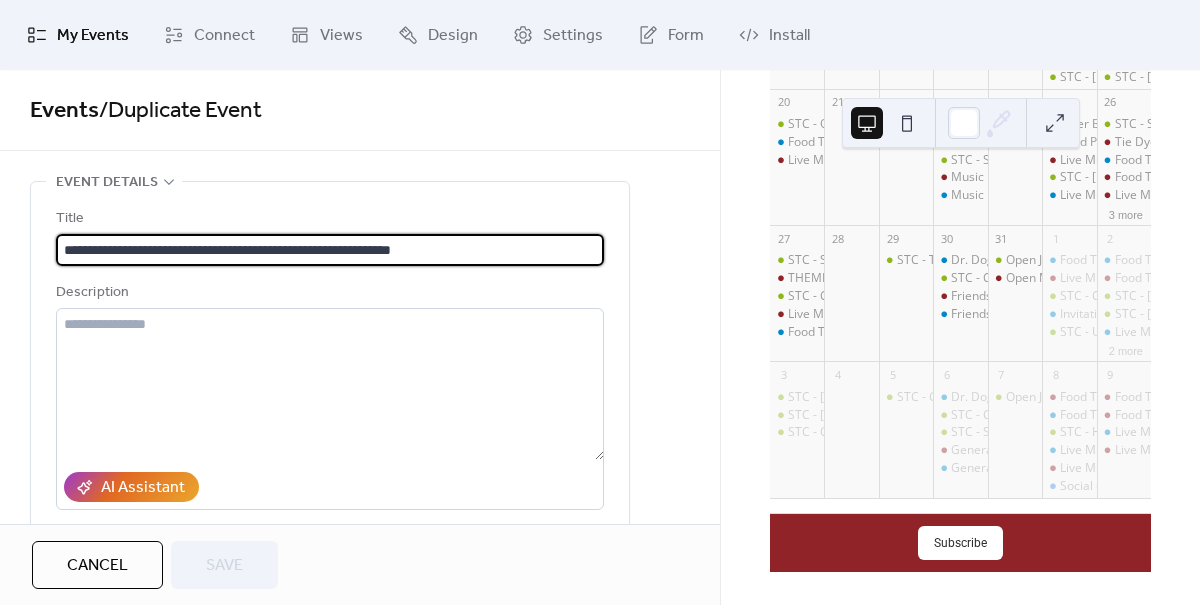 click on "**********" at bounding box center (330, 250) 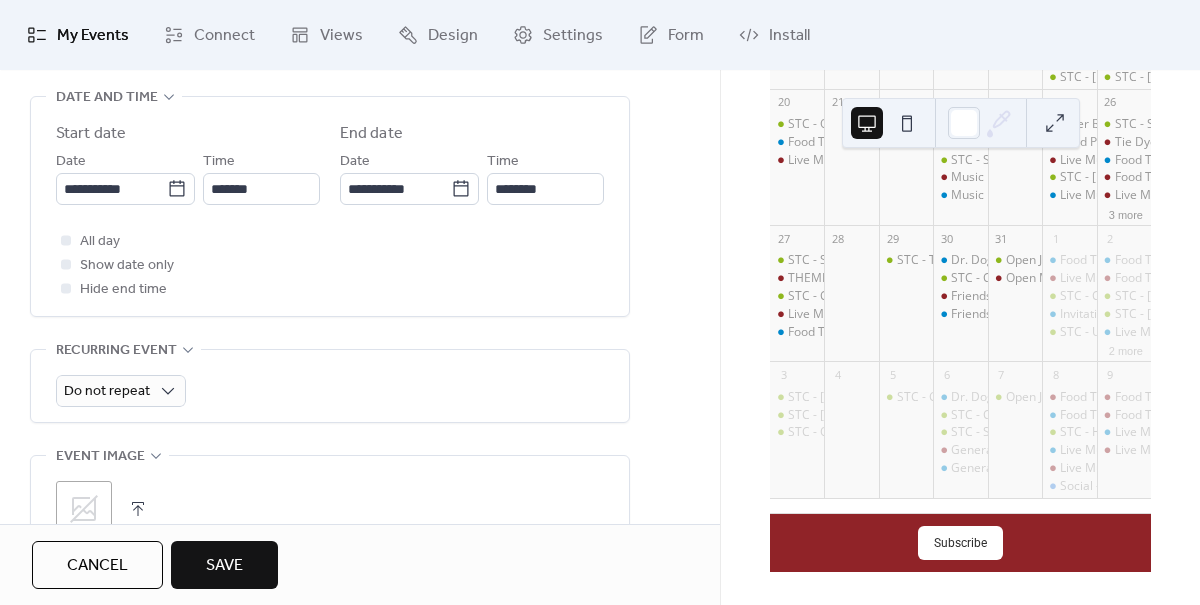 scroll, scrollTop: 475, scrollLeft: 0, axis: vertical 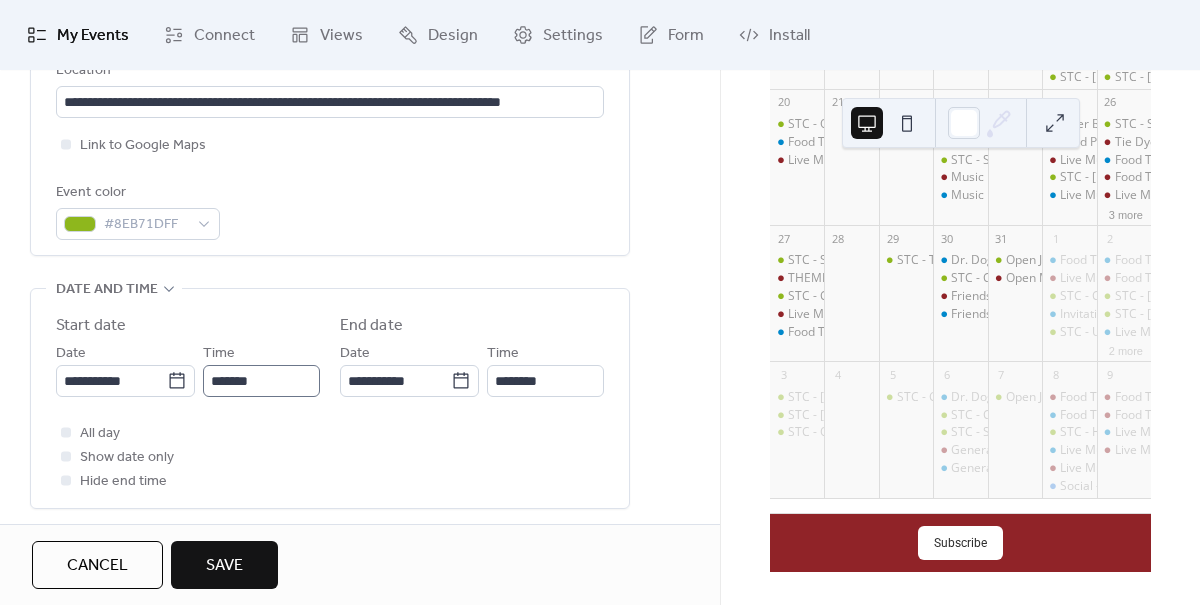 type on "**********" 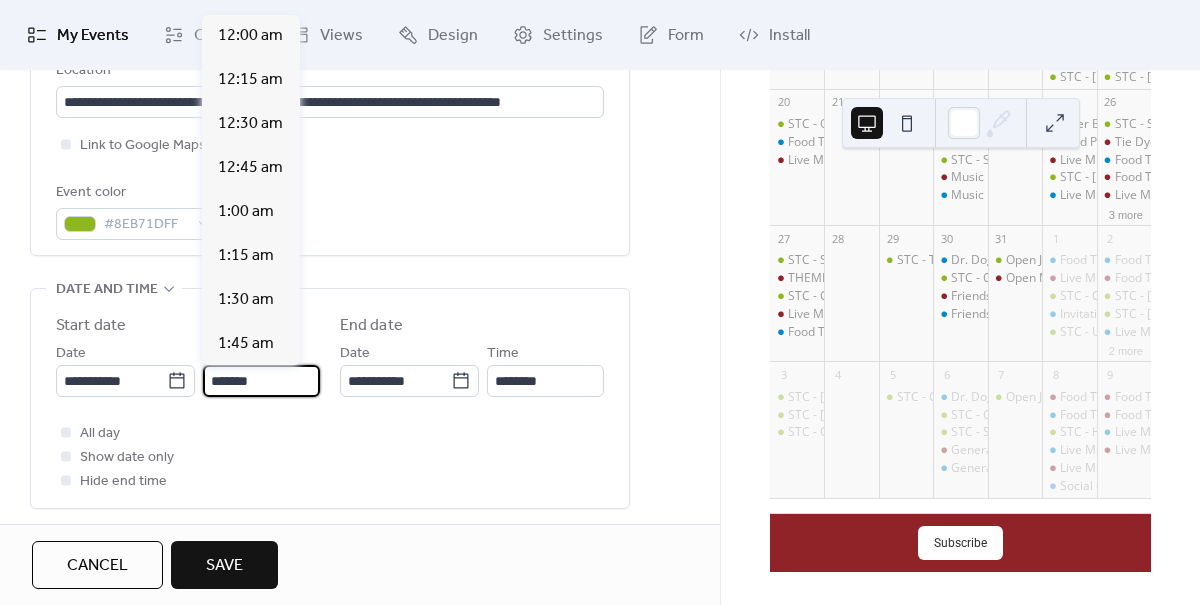 click on "*******" at bounding box center (261, 381) 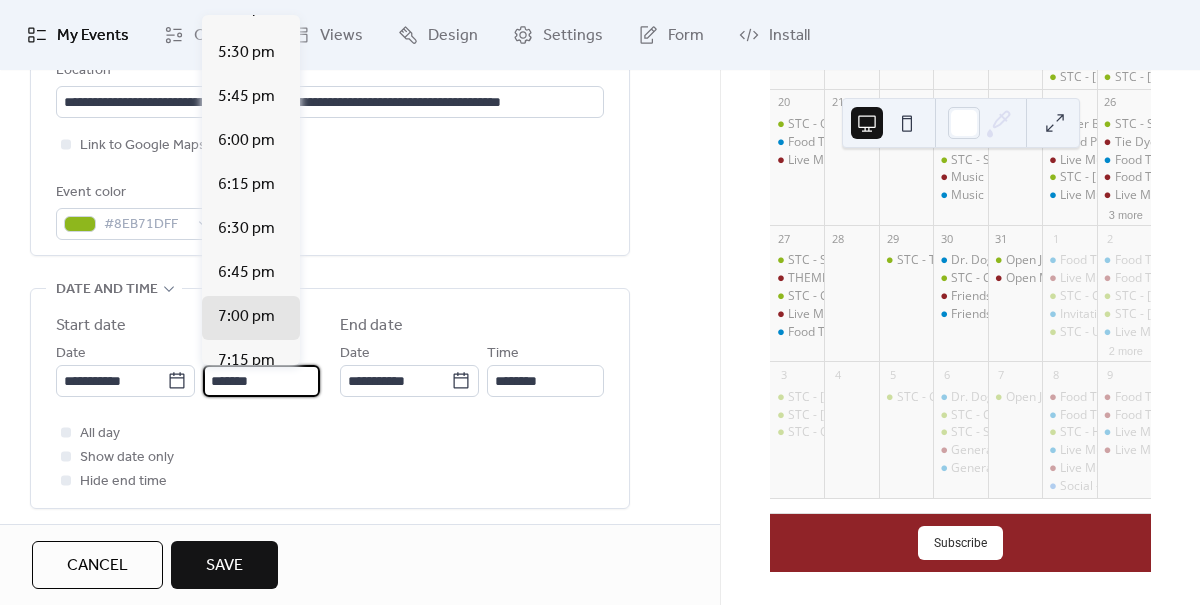 scroll, scrollTop: 3062, scrollLeft: 0, axis: vertical 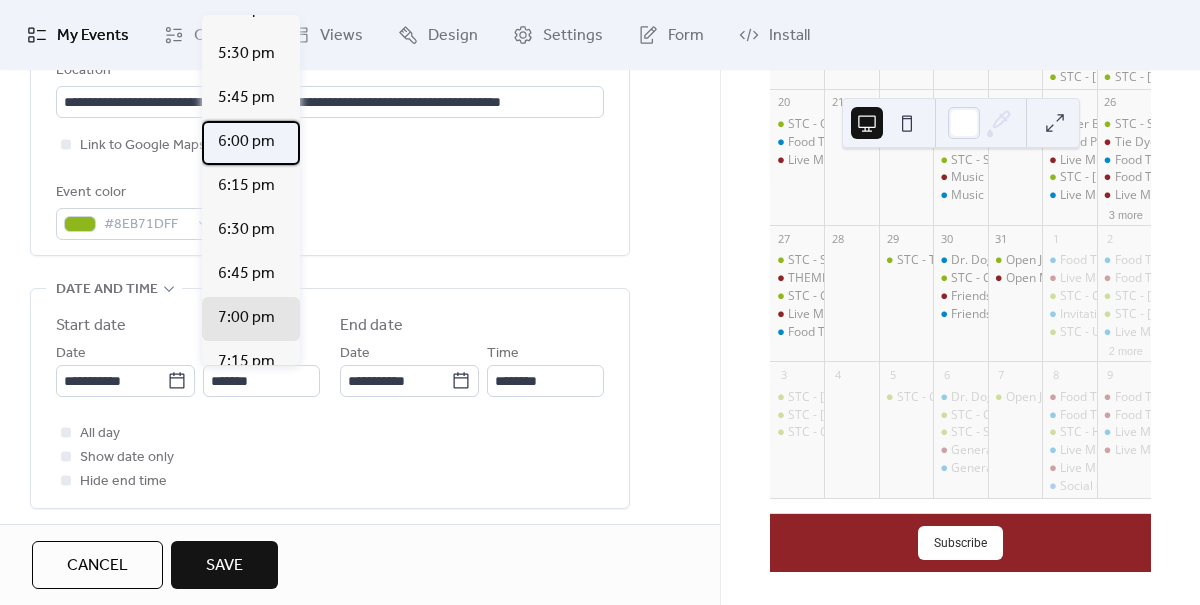click on "6:00 pm" at bounding box center (246, 142) 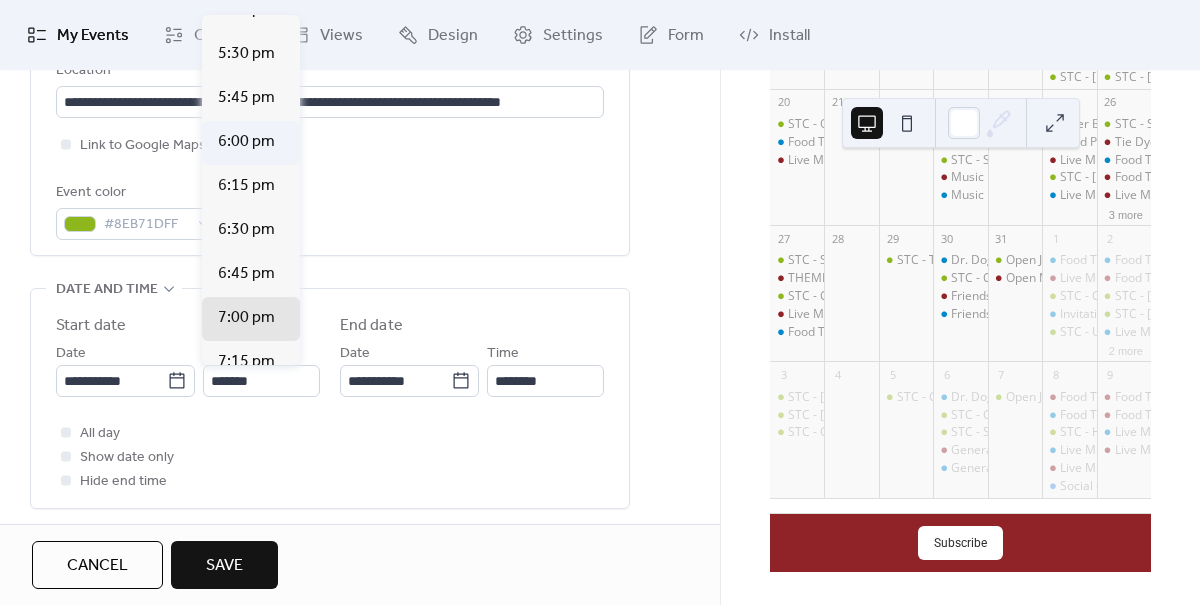 type on "*******" 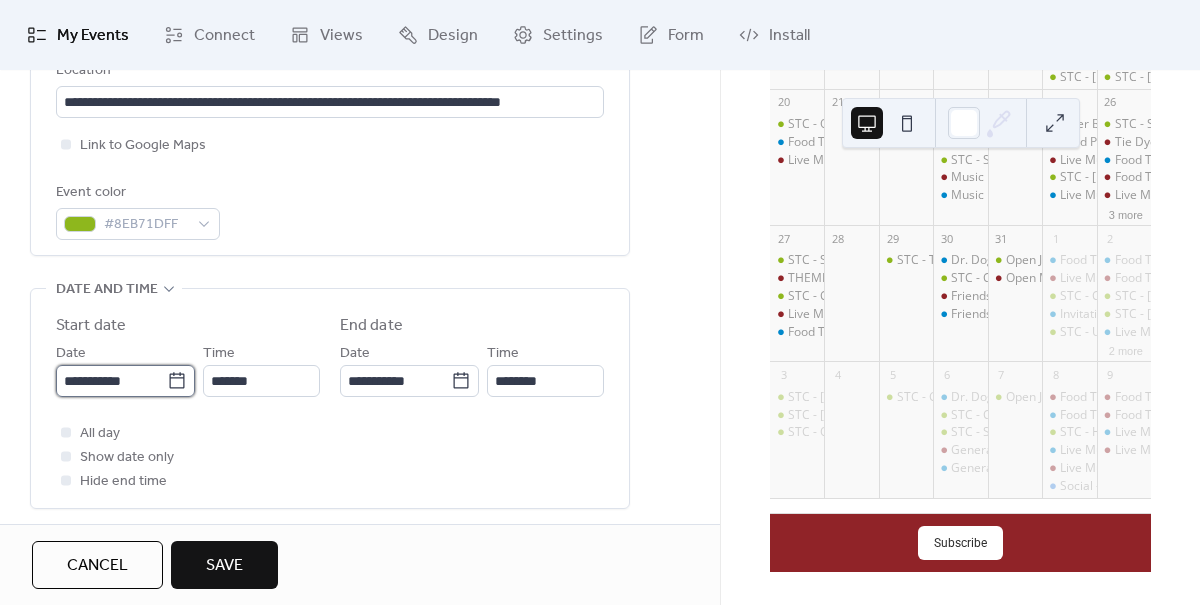 click on "**********" at bounding box center [600, 302] 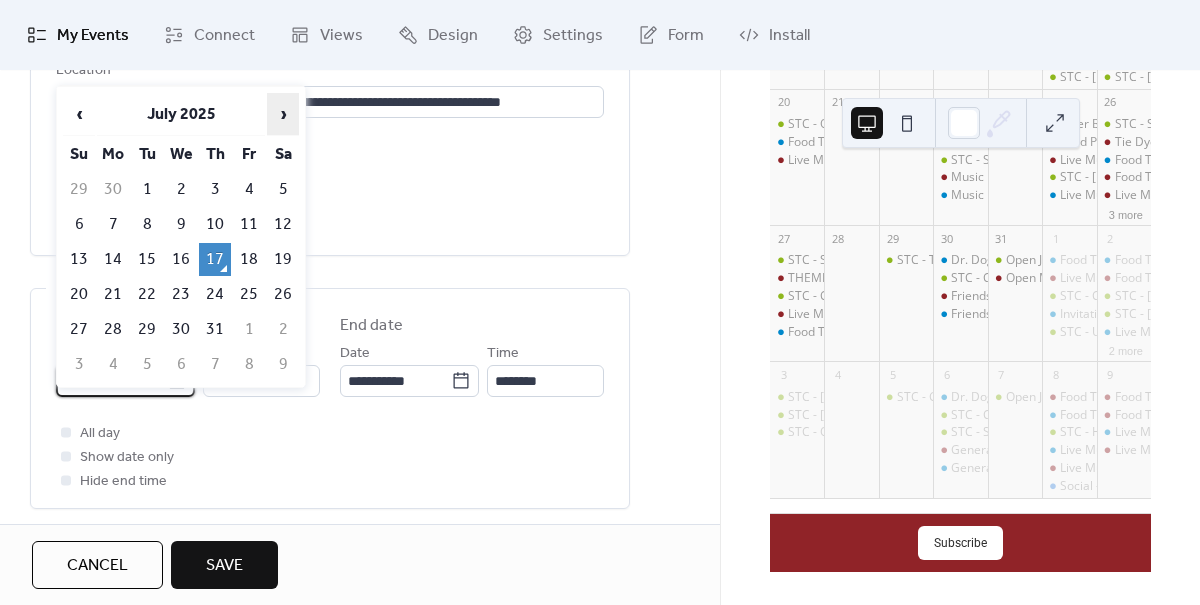 click on "›" at bounding box center (283, 114) 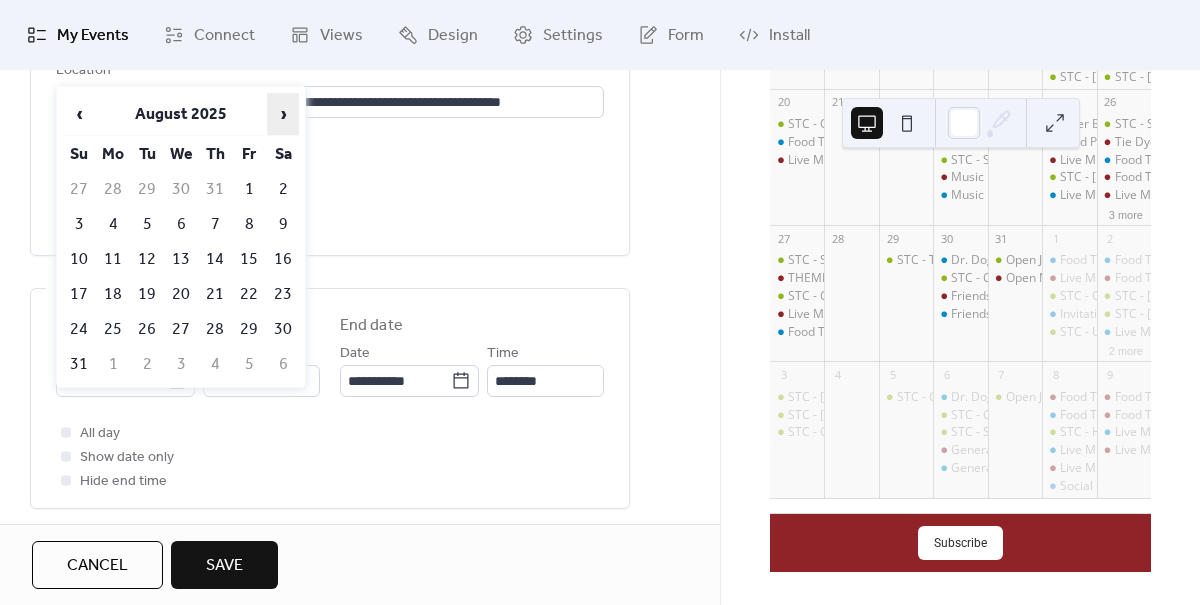 click on "›" at bounding box center (283, 114) 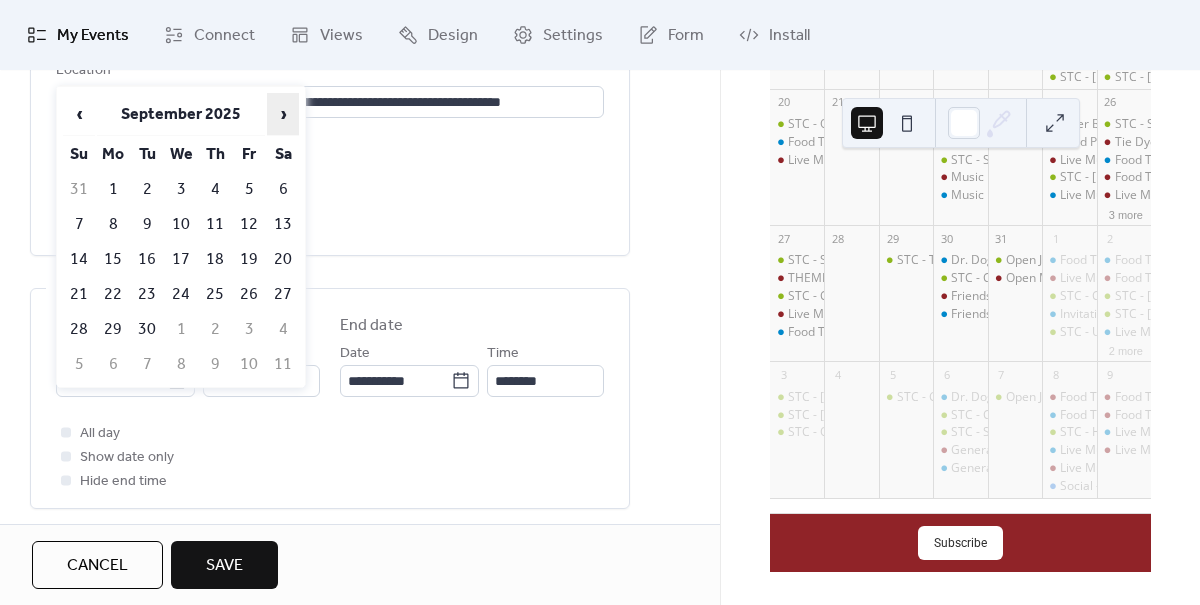 click on "›" at bounding box center (283, 114) 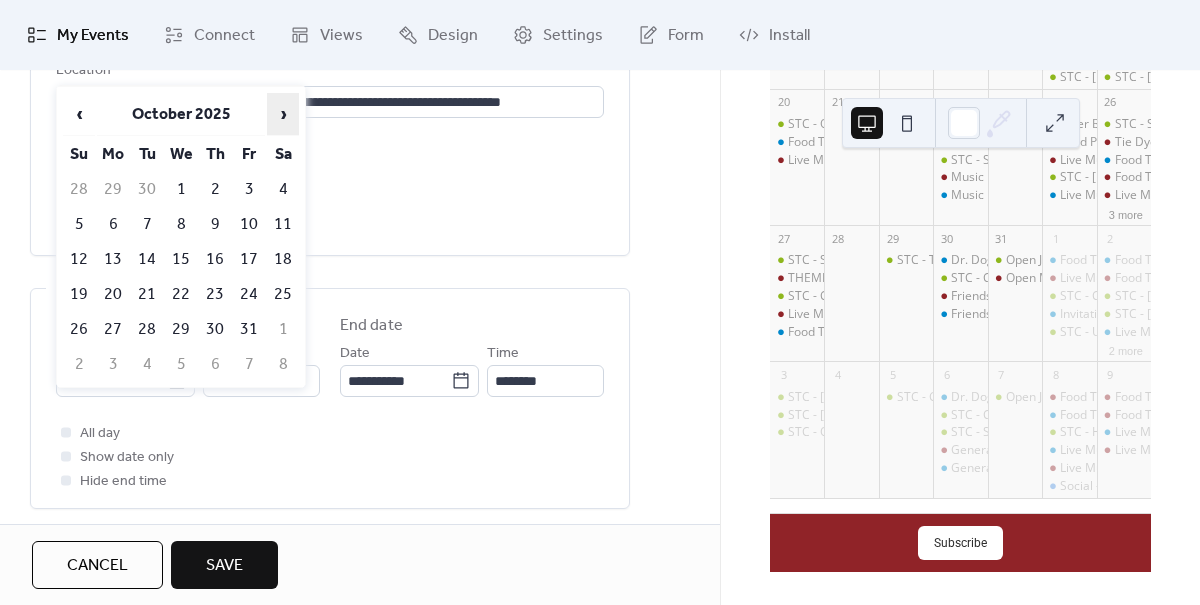 click on "›" at bounding box center (283, 114) 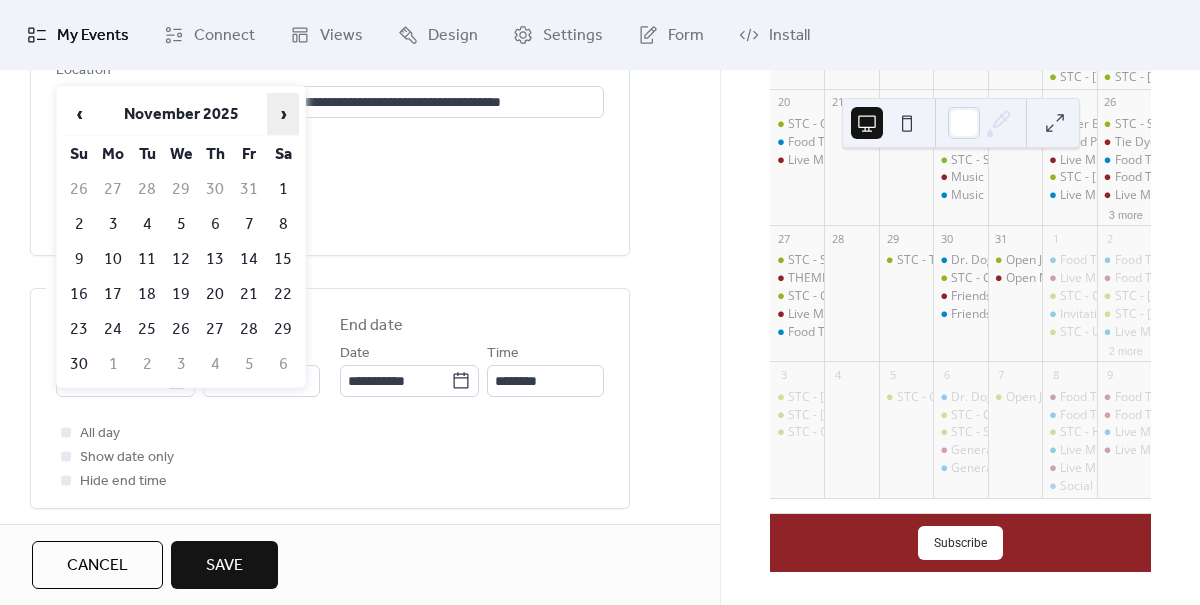 click on "›" at bounding box center [283, 114] 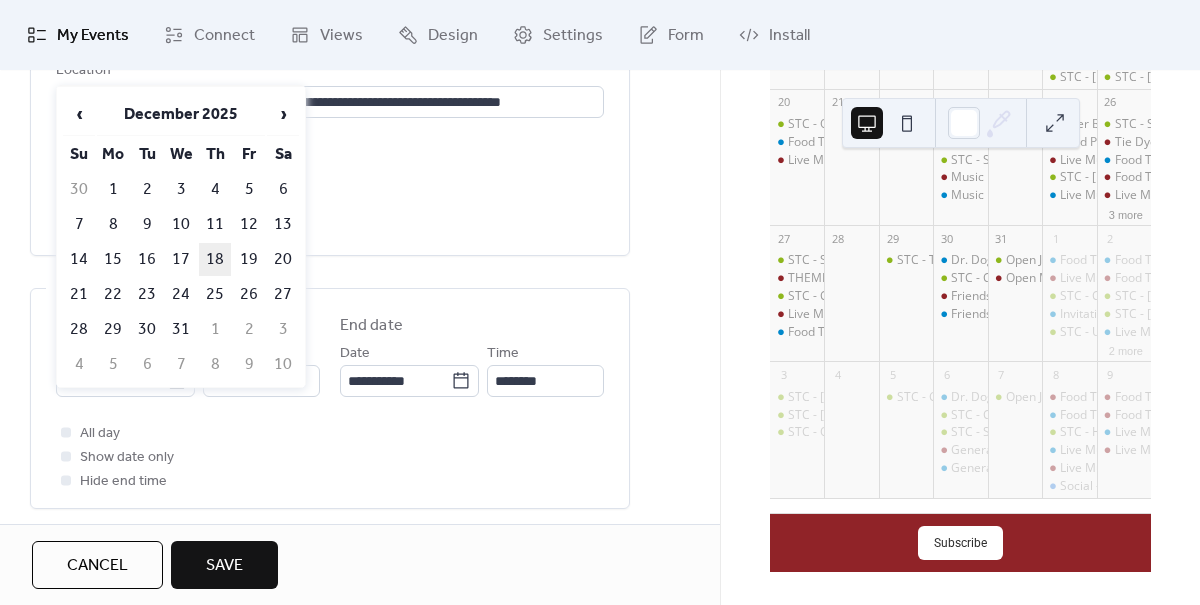 click on "18" at bounding box center (215, 259) 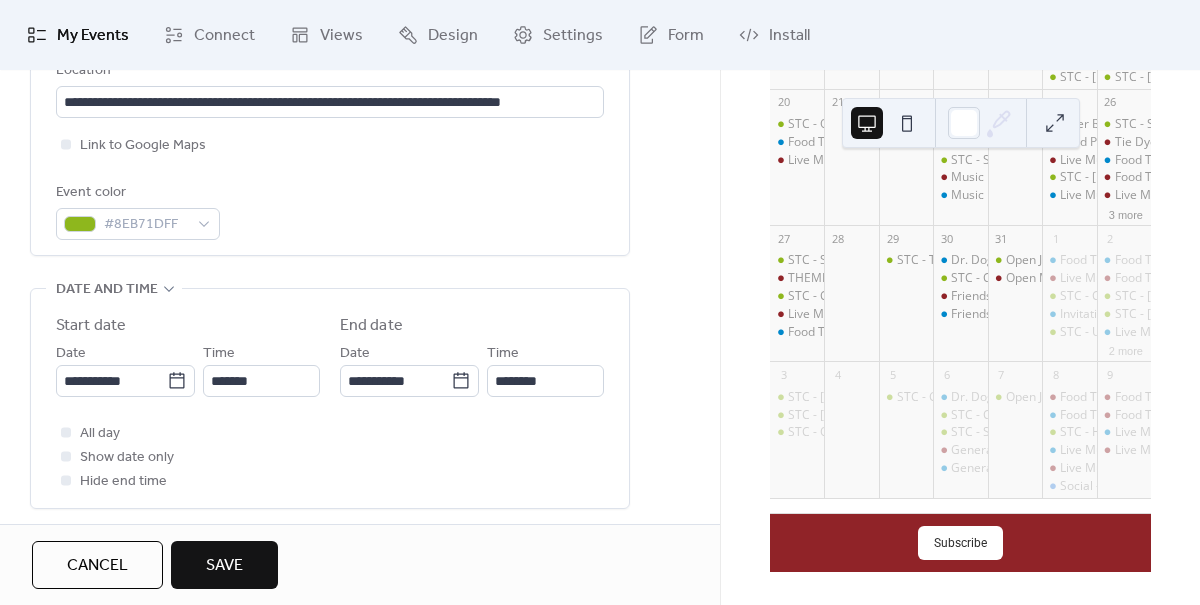 click on "Save" at bounding box center (224, 566) 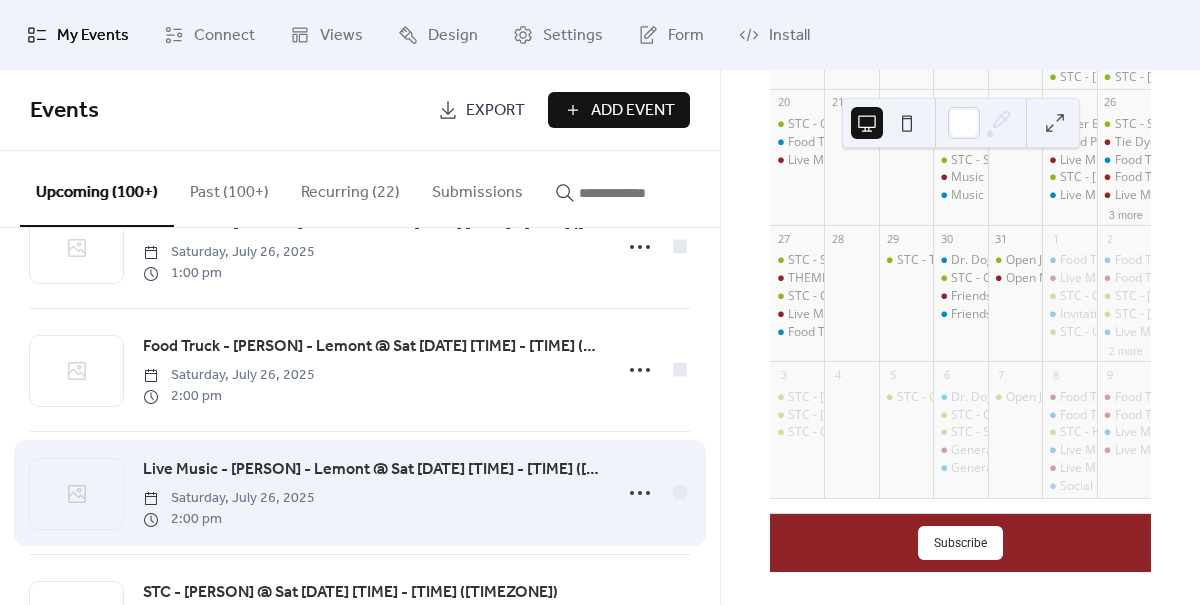 scroll, scrollTop: 2779, scrollLeft: 0, axis: vertical 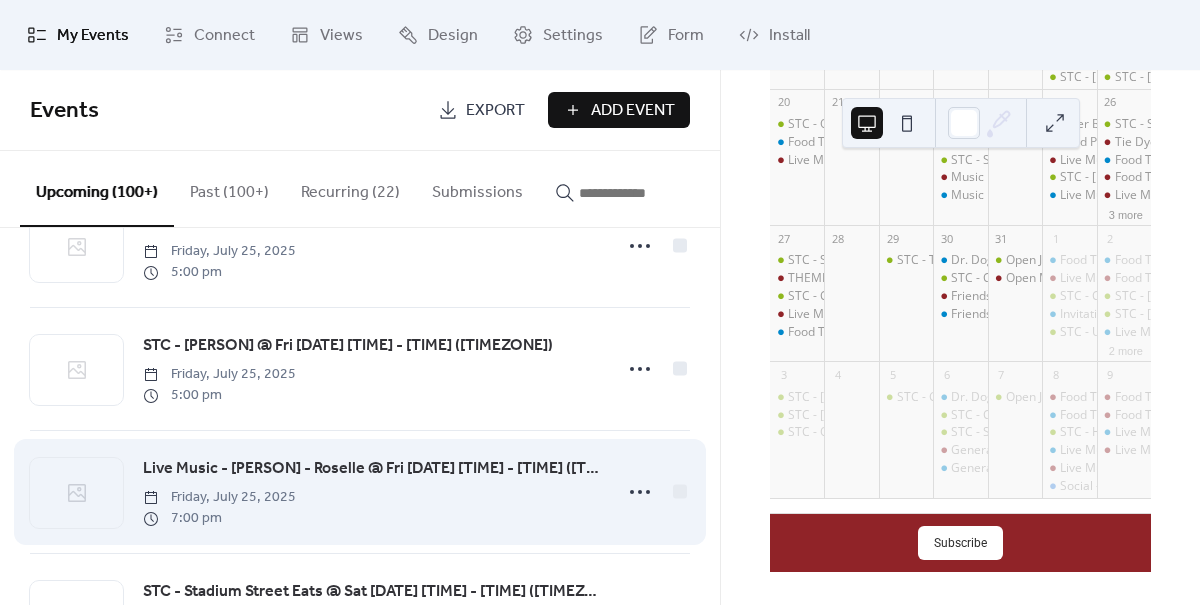 click 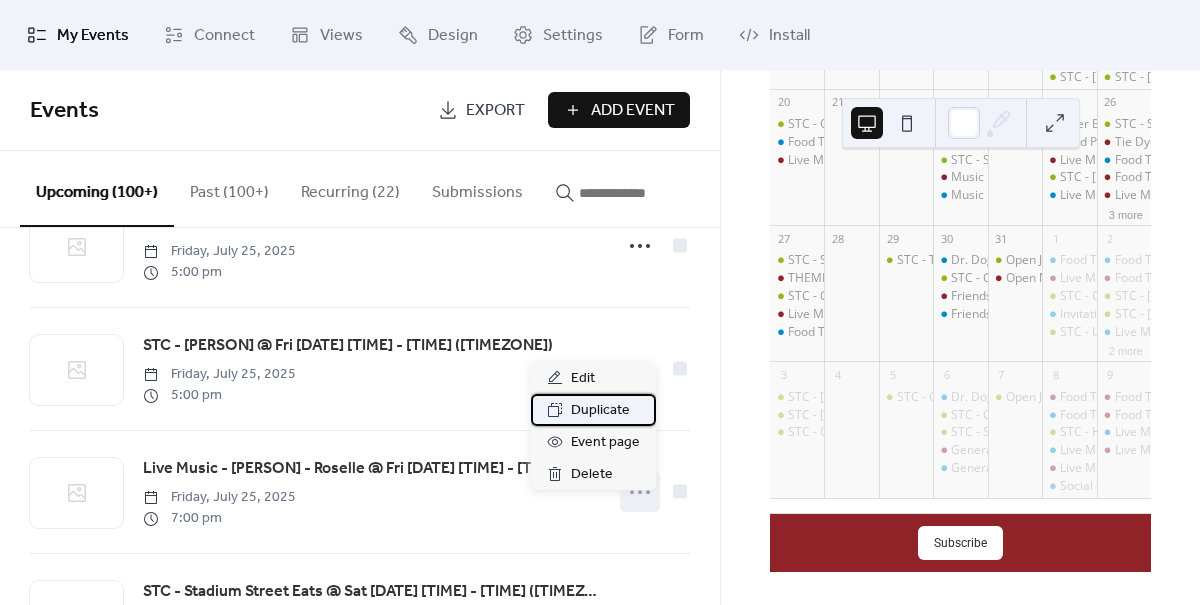 click on "Duplicate" at bounding box center [600, 411] 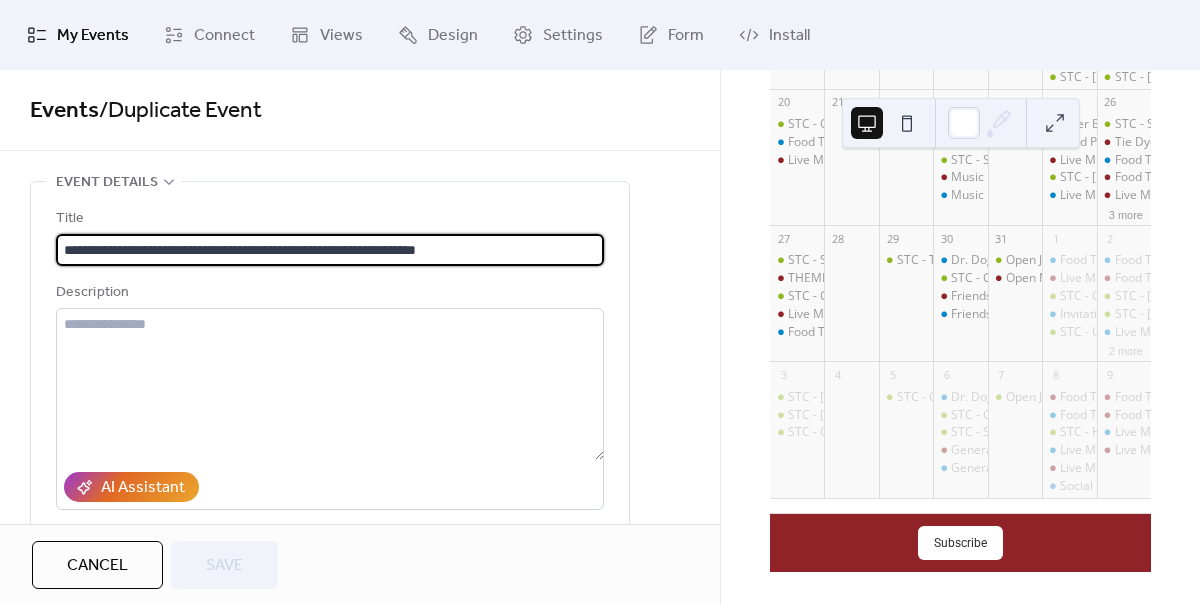 click on "**********" at bounding box center (330, 250) 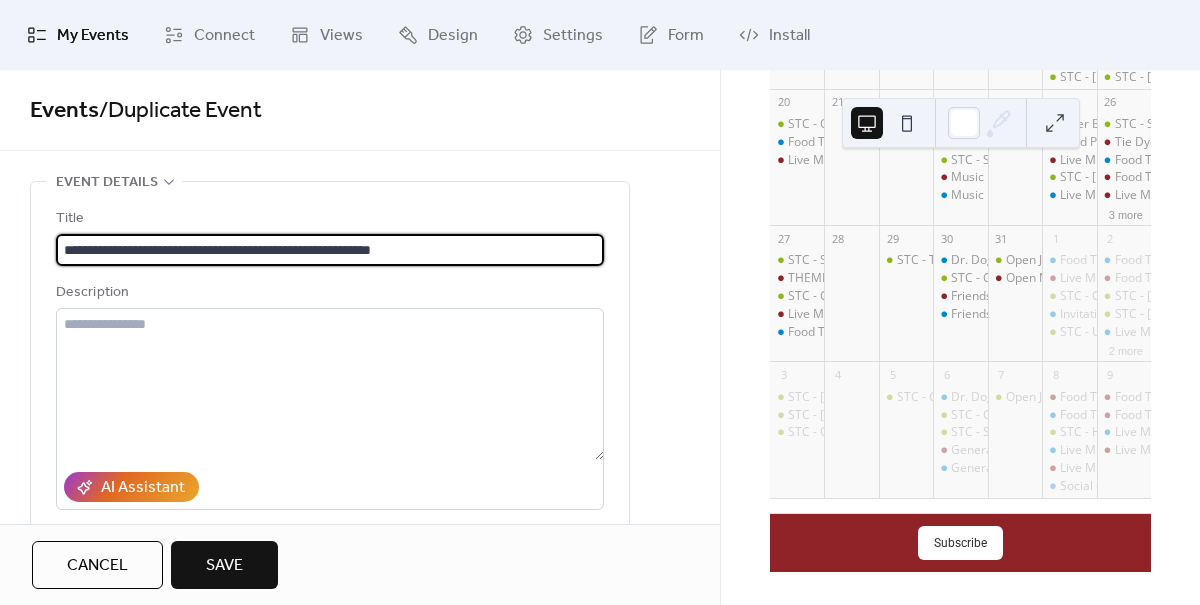 scroll, scrollTop: 1, scrollLeft: 0, axis: vertical 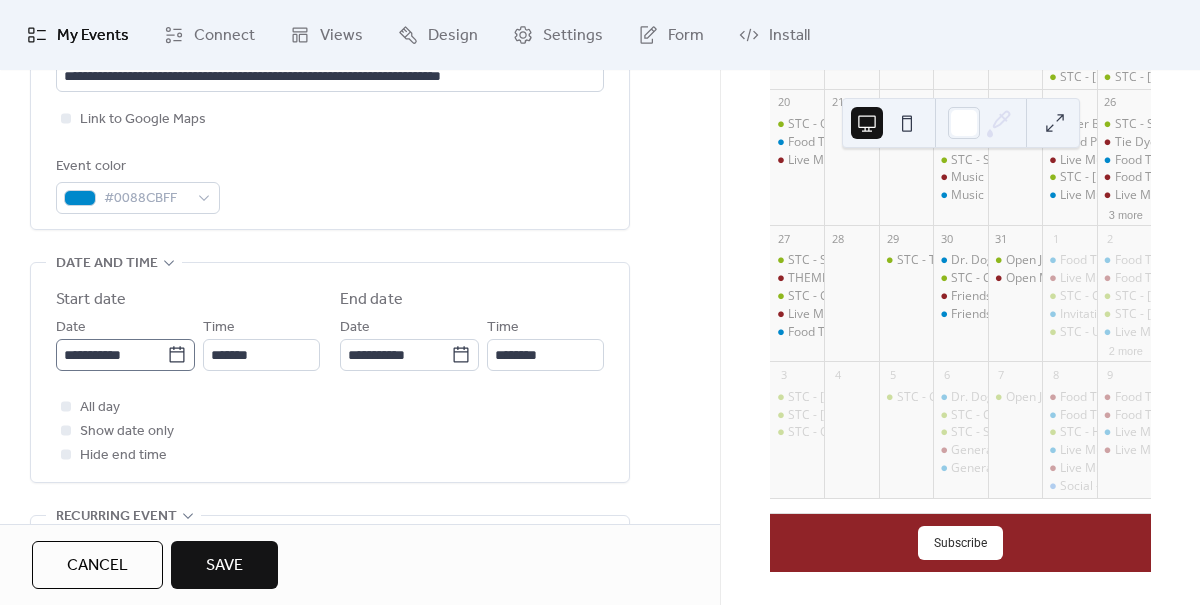 type on "**********" 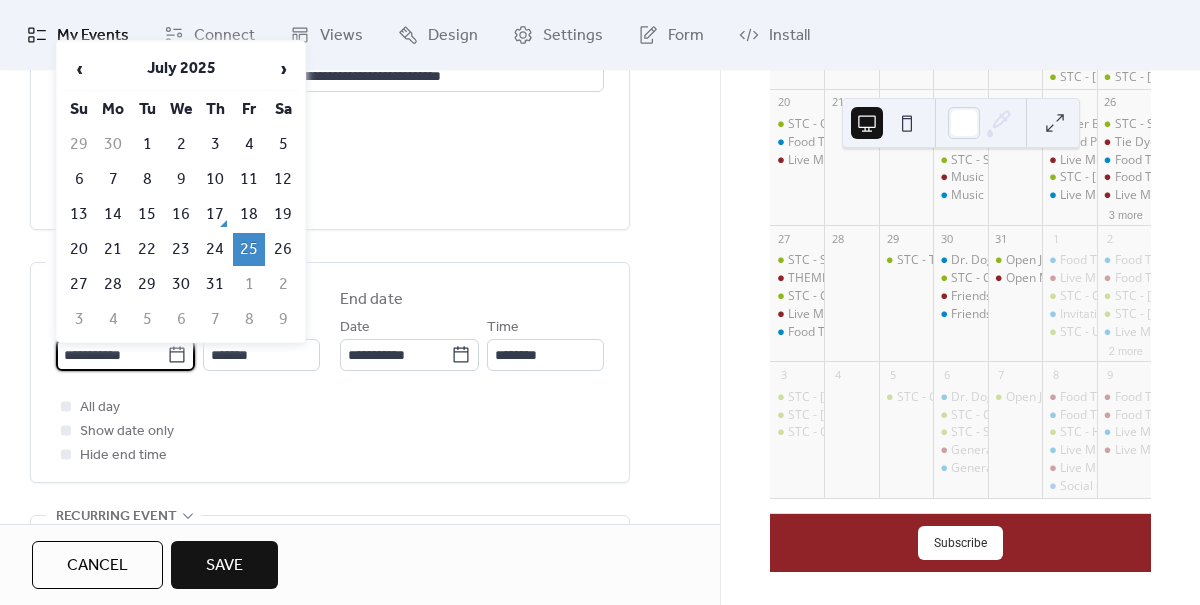 scroll, scrollTop: 0, scrollLeft: 0, axis: both 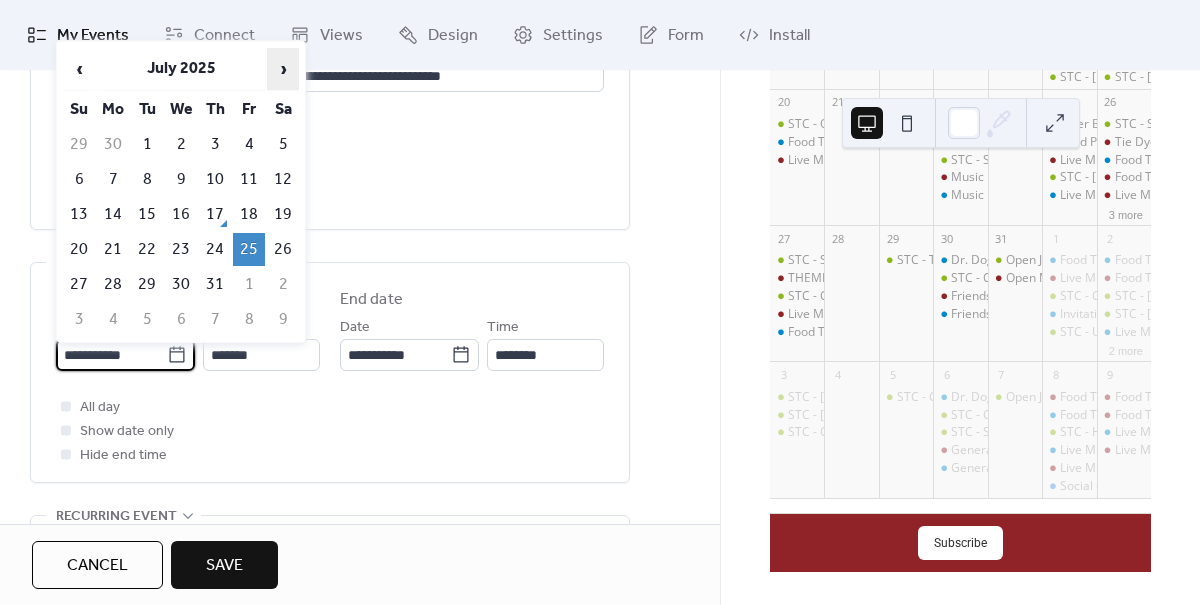 click on "›" at bounding box center (283, 69) 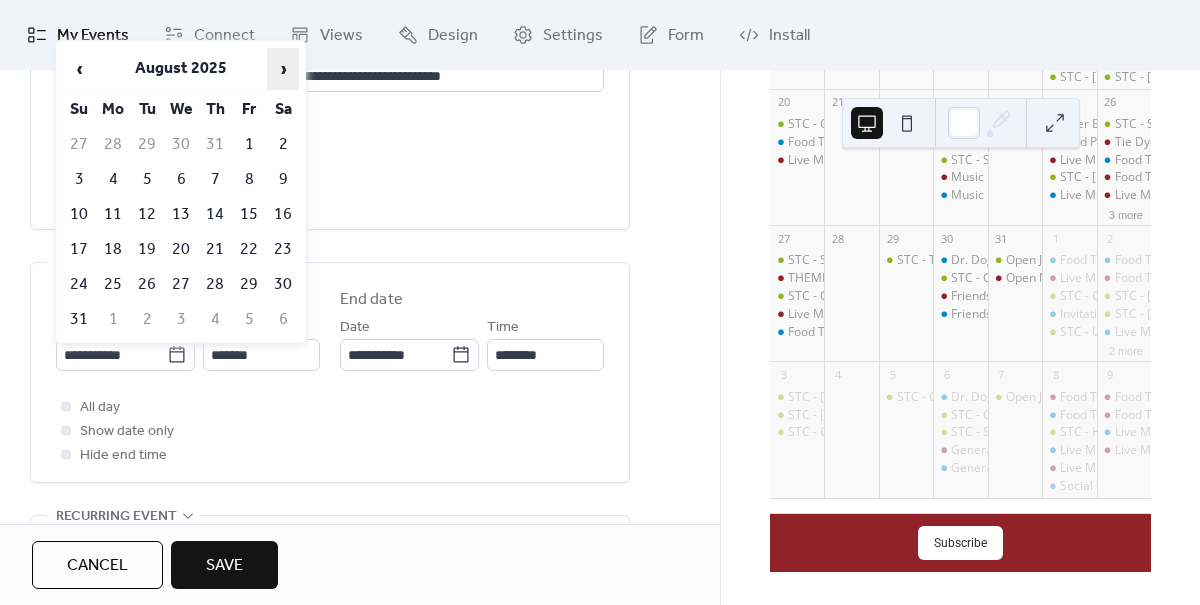 click on "›" at bounding box center (283, 69) 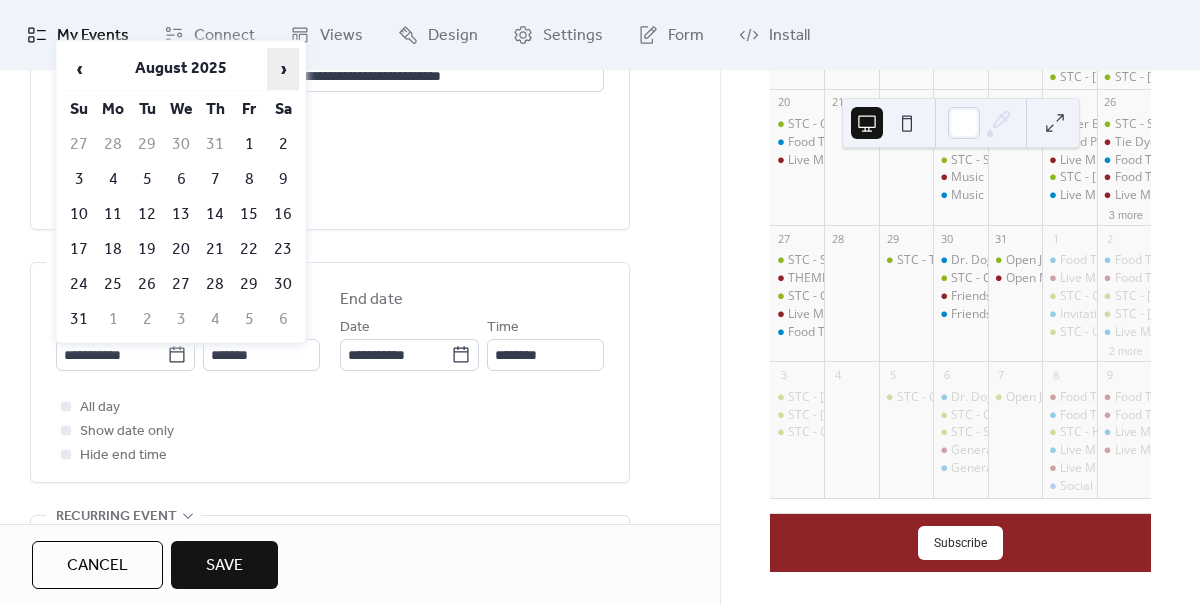 click on "›" at bounding box center (283, 69) 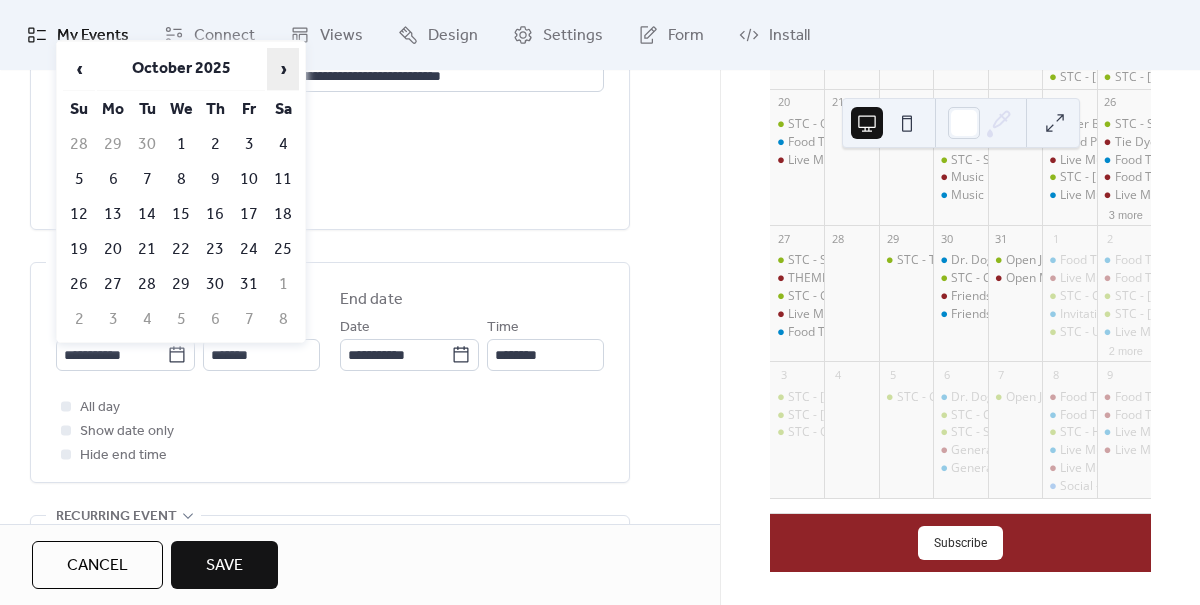 click on "›" at bounding box center (283, 69) 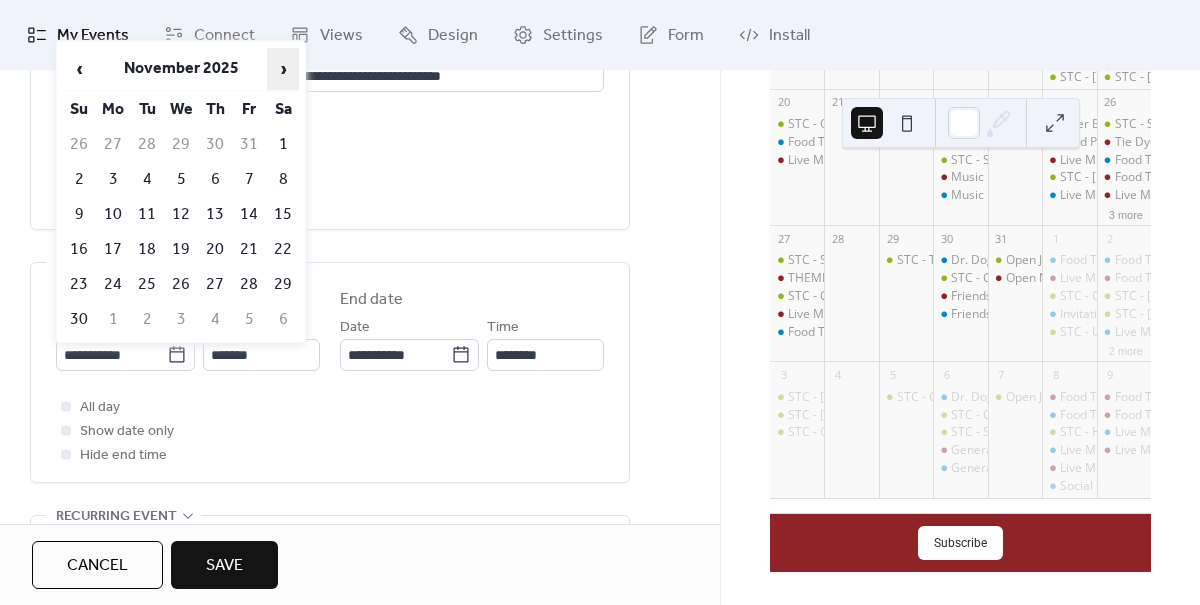 click on "›" at bounding box center [283, 69] 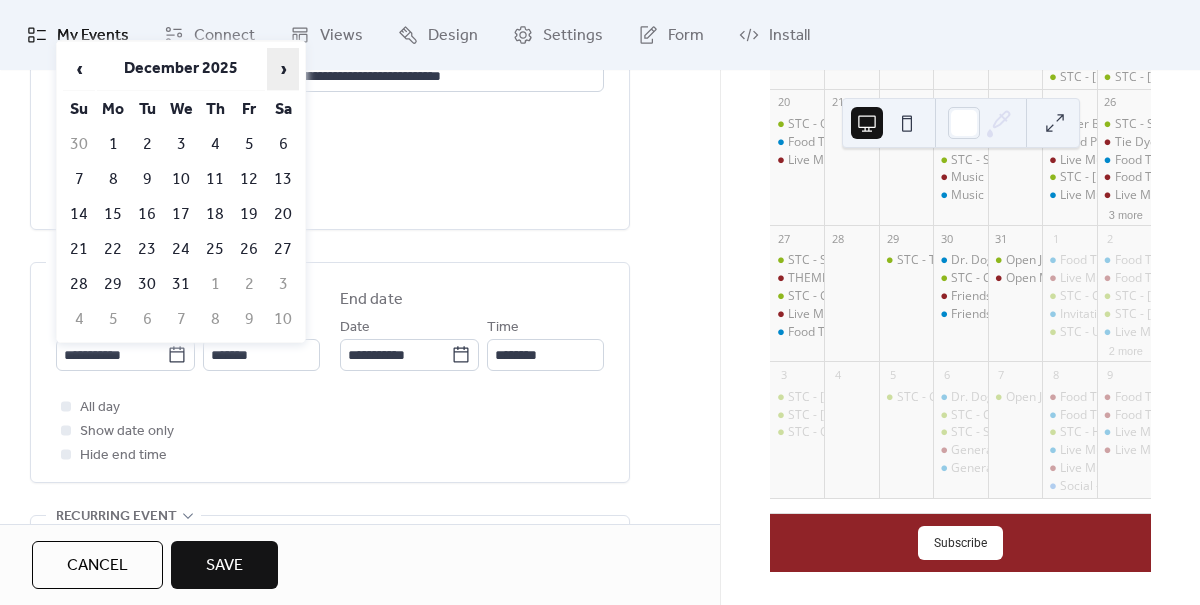 click on "›" at bounding box center [283, 69] 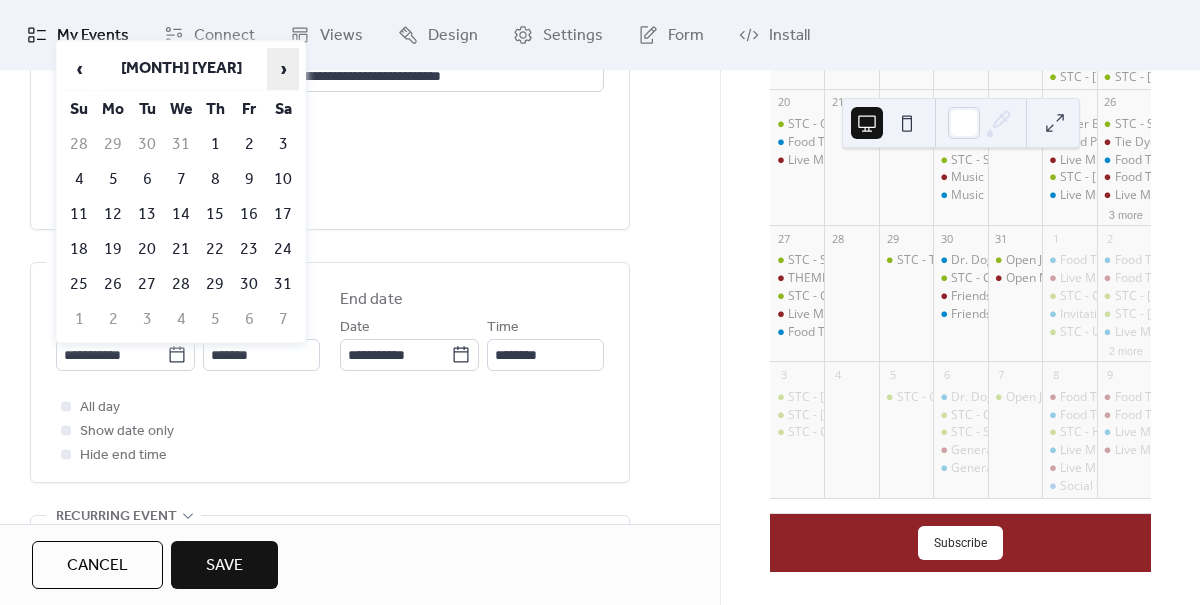 click on "›" at bounding box center [283, 69] 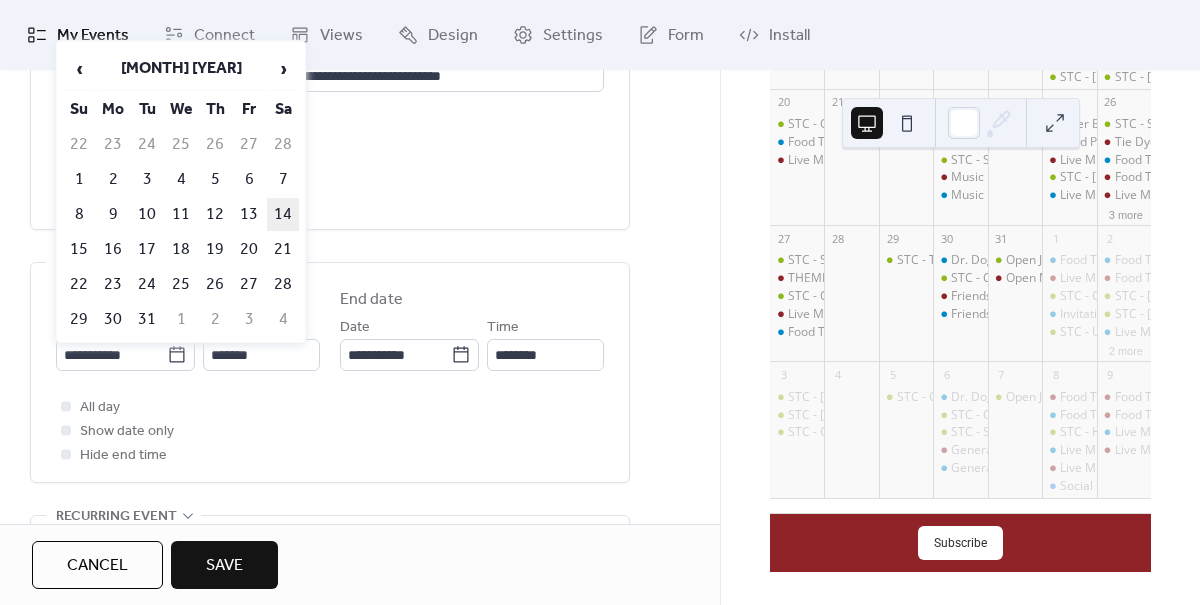 click on "14" at bounding box center [283, 214] 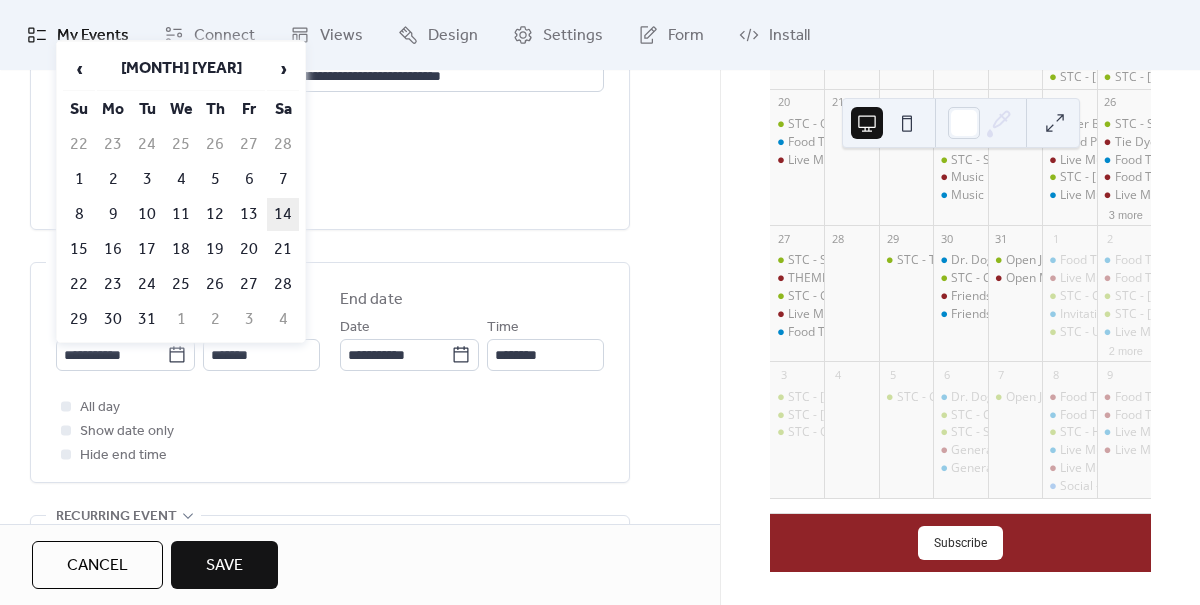 type on "**********" 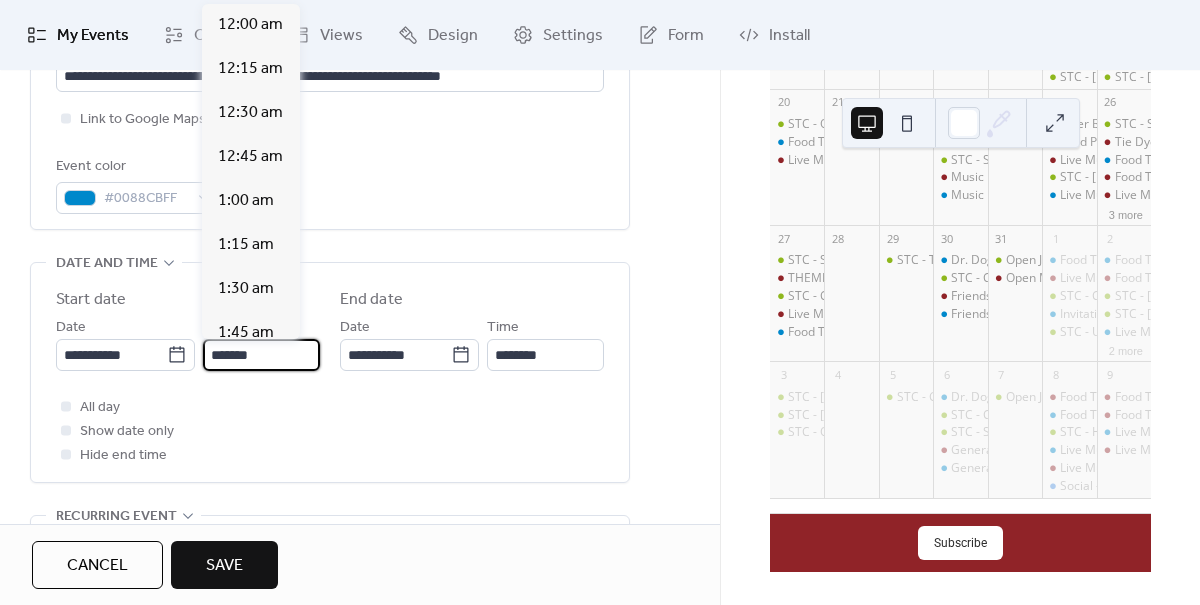 click on "*******" at bounding box center [261, 355] 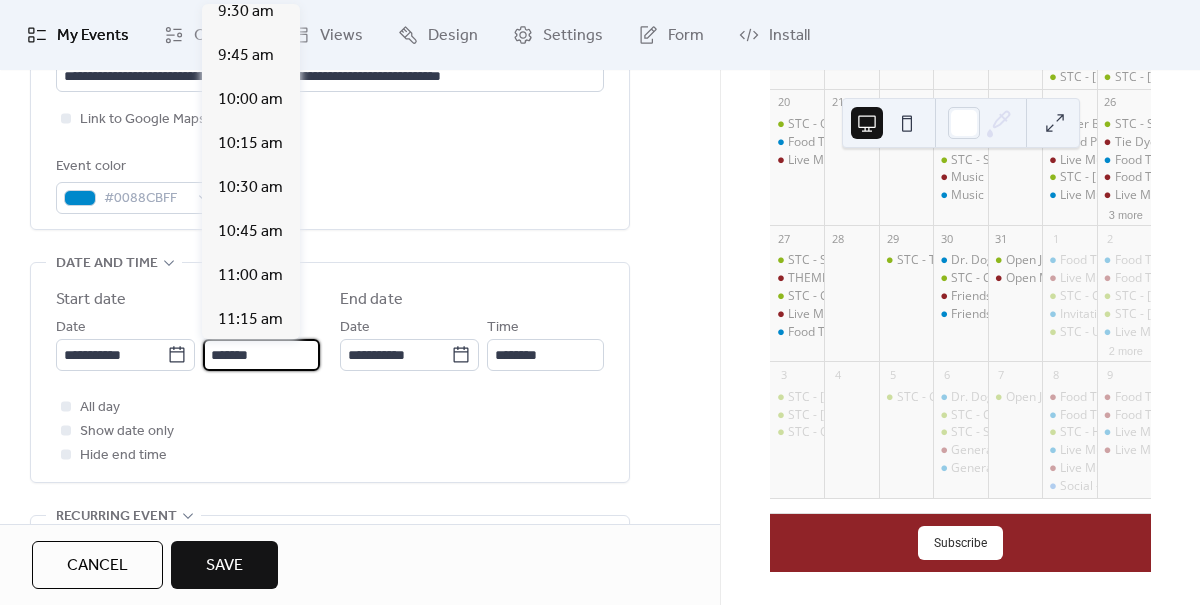 scroll, scrollTop: 1684, scrollLeft: 0, axis: vertical 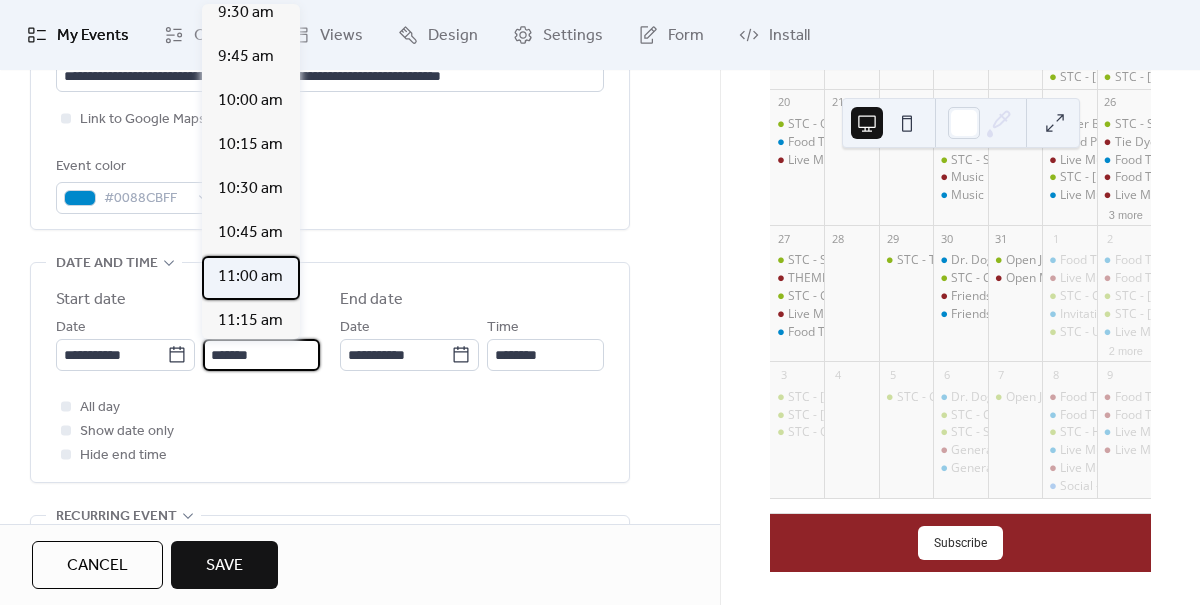 click on "11:00 am" at bounding box center [250, 277] 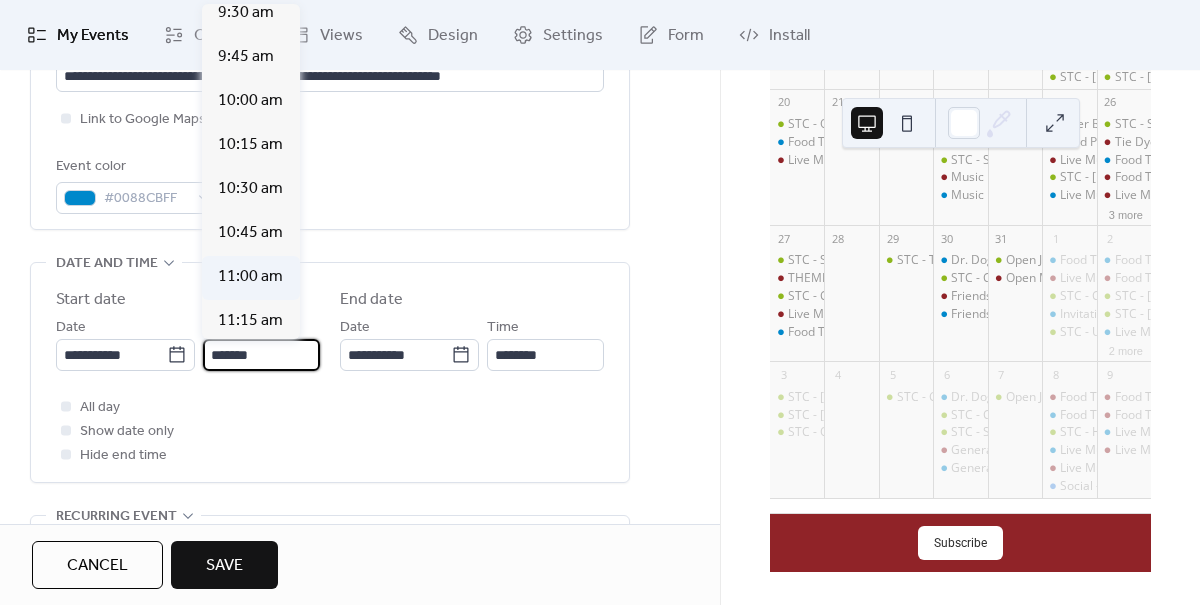 type on "********" 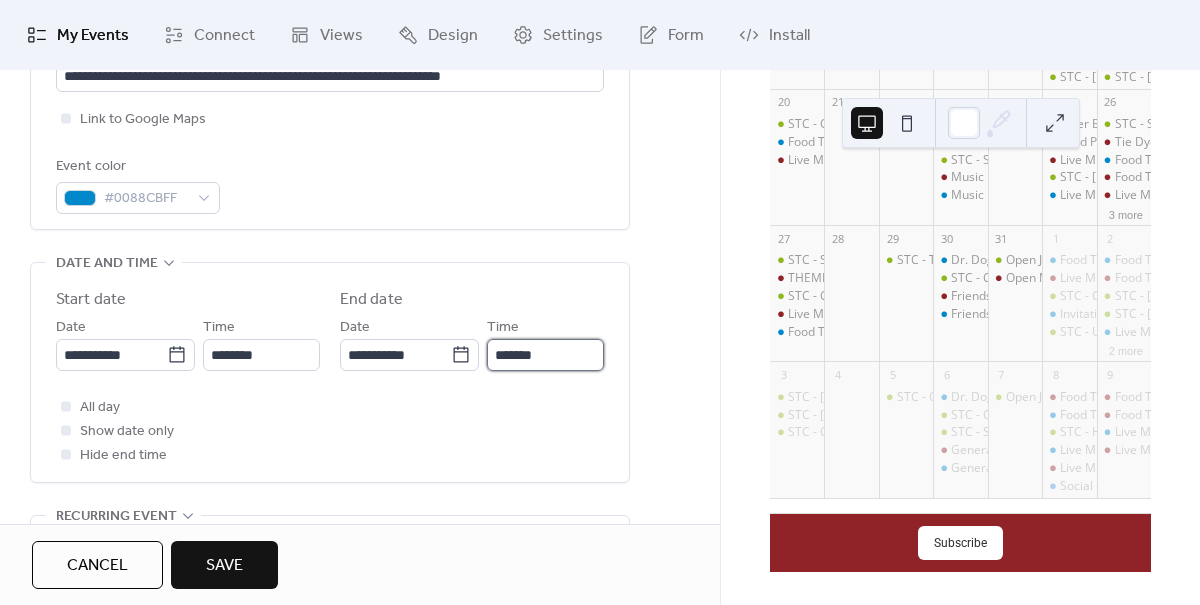 click on "*******" at bounding box center (545, 355) 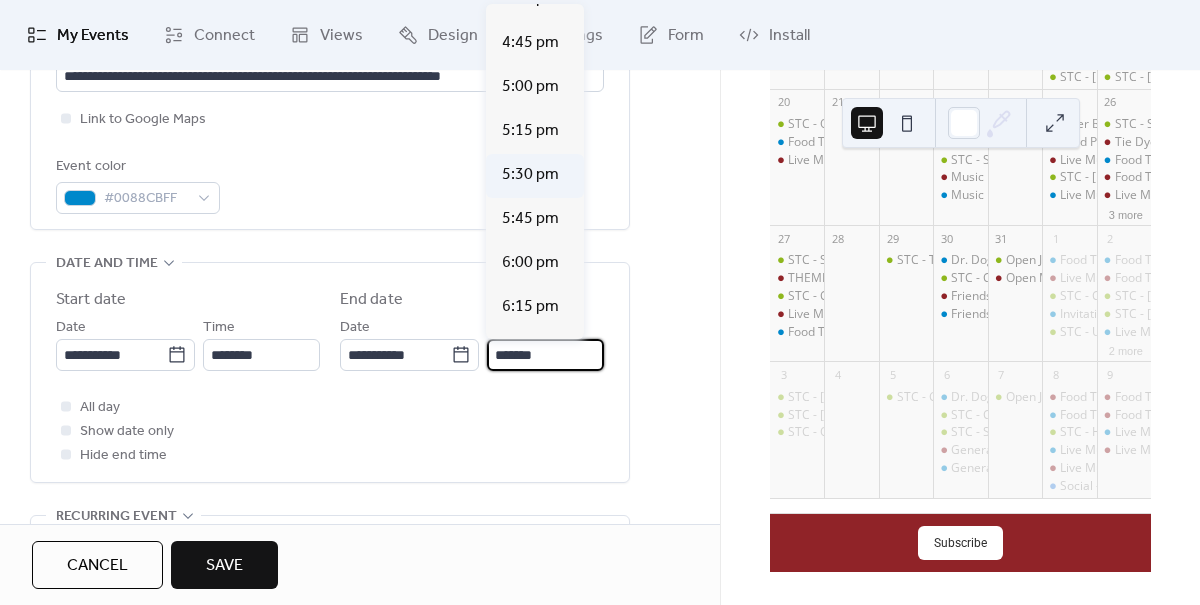 scroll, scrollTop: 941, scrollLeft: 0, axis: vertical 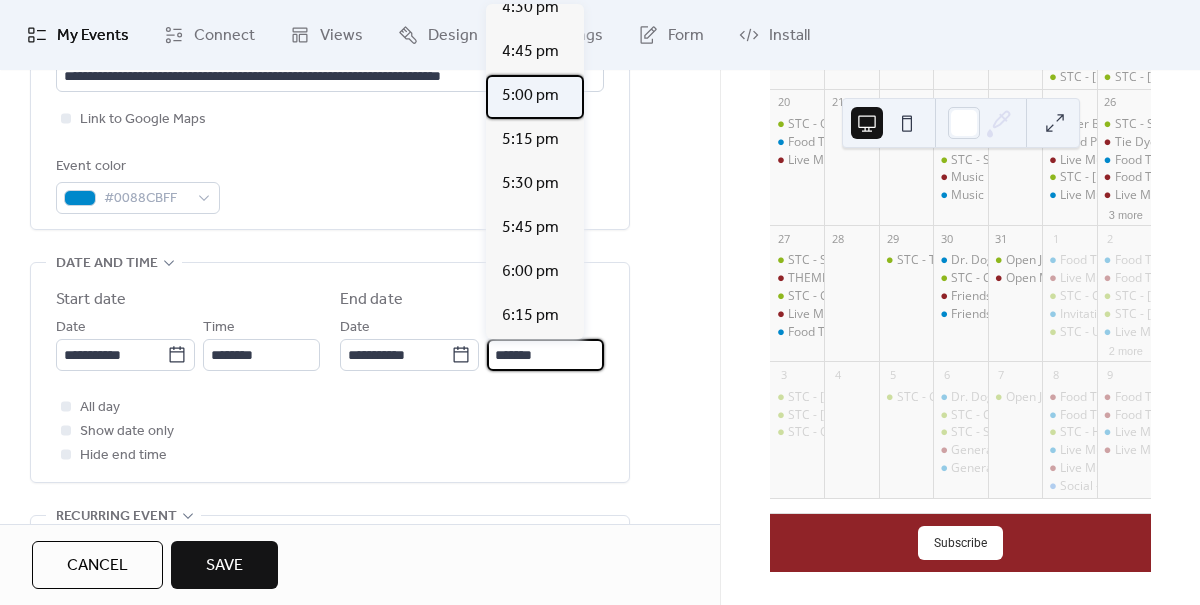 click on "5:00 pm" at bounding box center (530, 96) 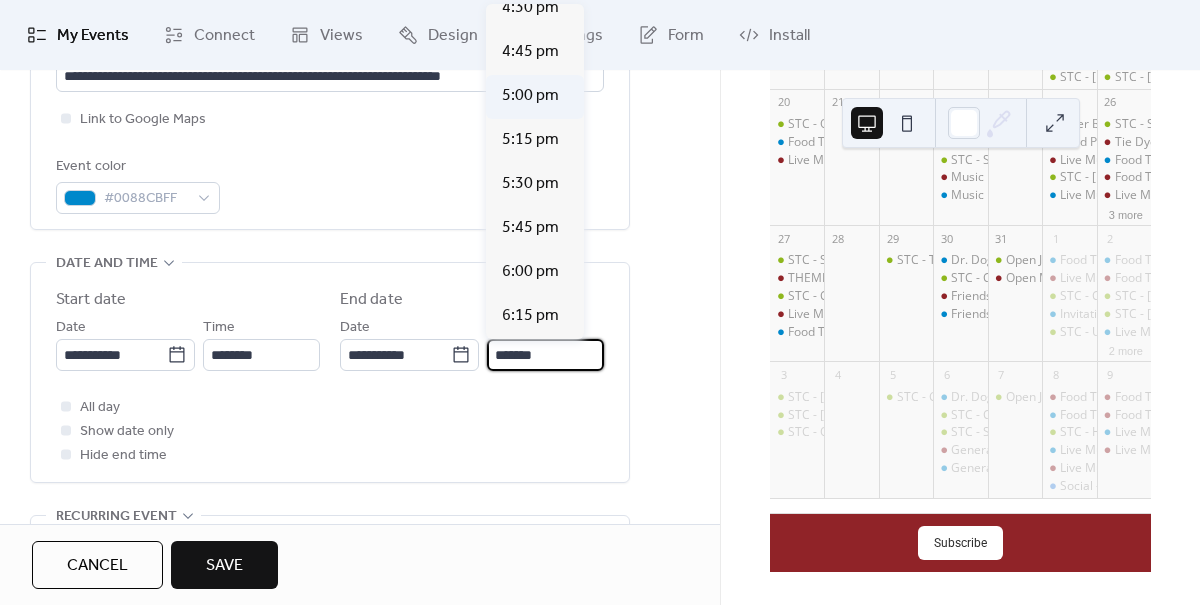 type on "*******" 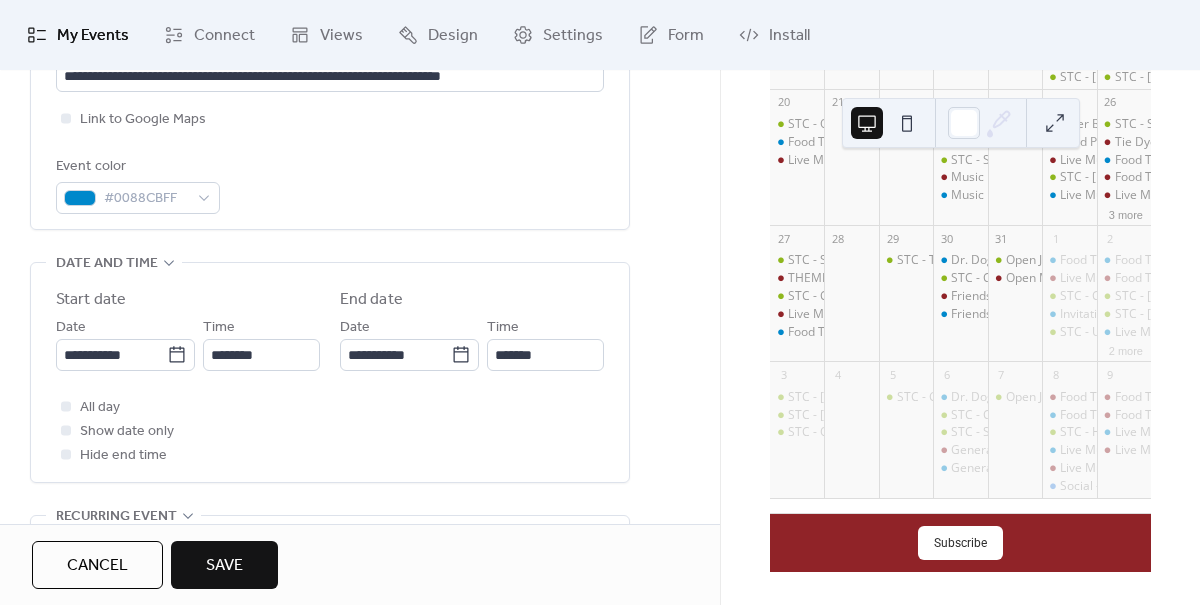 click on "Save" at bounding box center (224, 566) 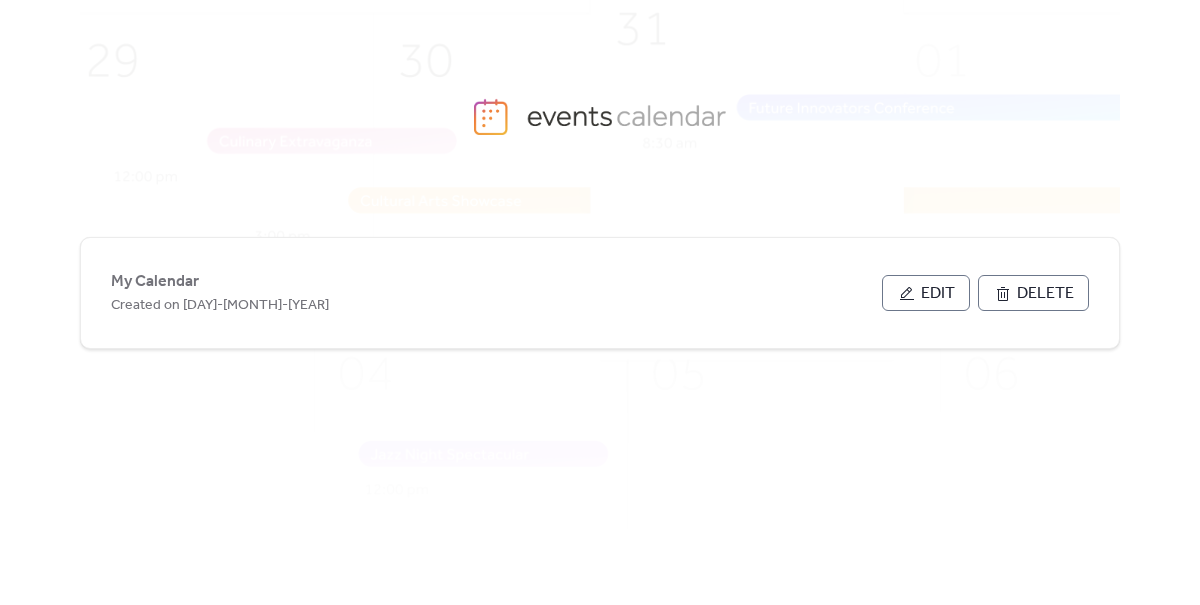 scroll, scrollTop: 0, scrollLeft: 0, axis: both 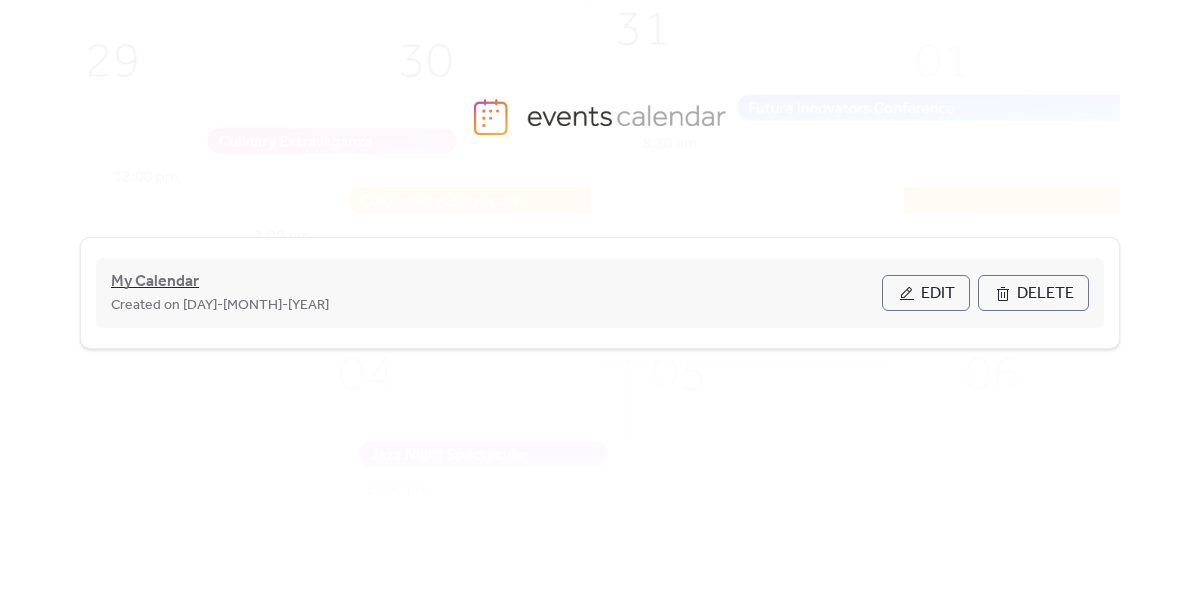 click on "My Calendar" at bounding box center (155, 282) 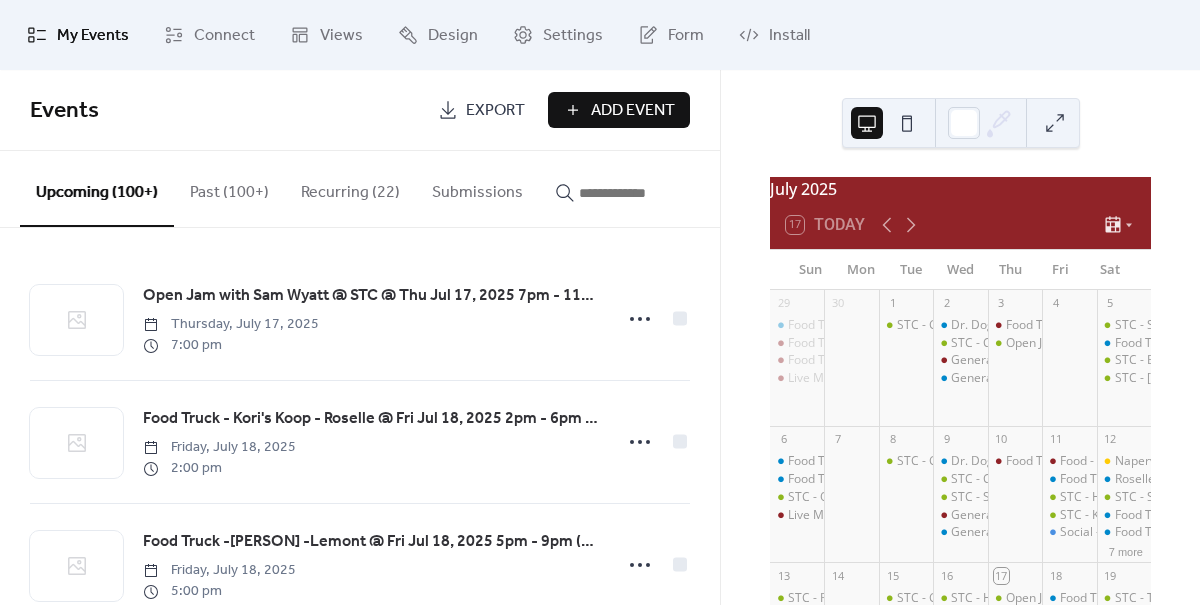 click on "Upcoming (100+)" at bounding box center (97, 189) 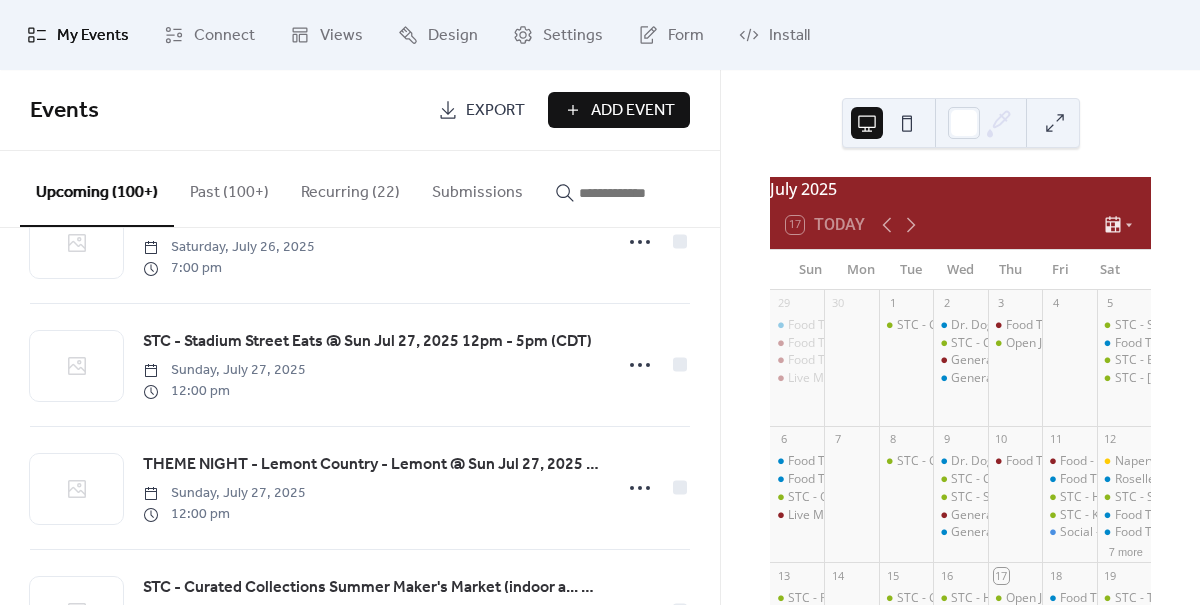scroll, scrollTop: 4628, scrollLeft: 0, axis: vertical 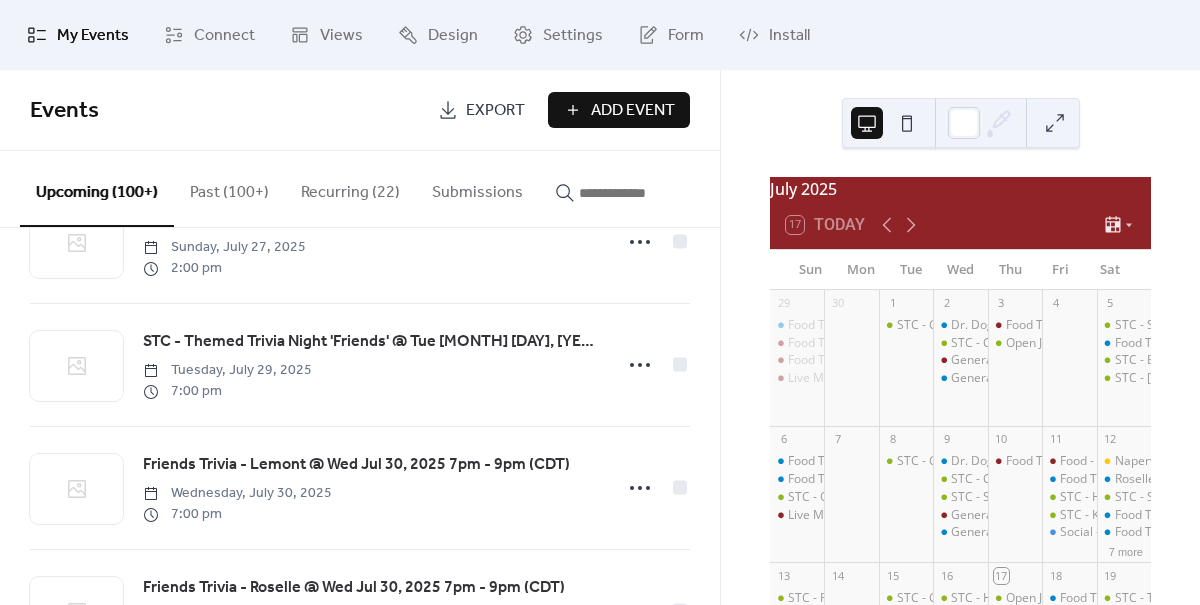 click at bounding box center (639, 193) 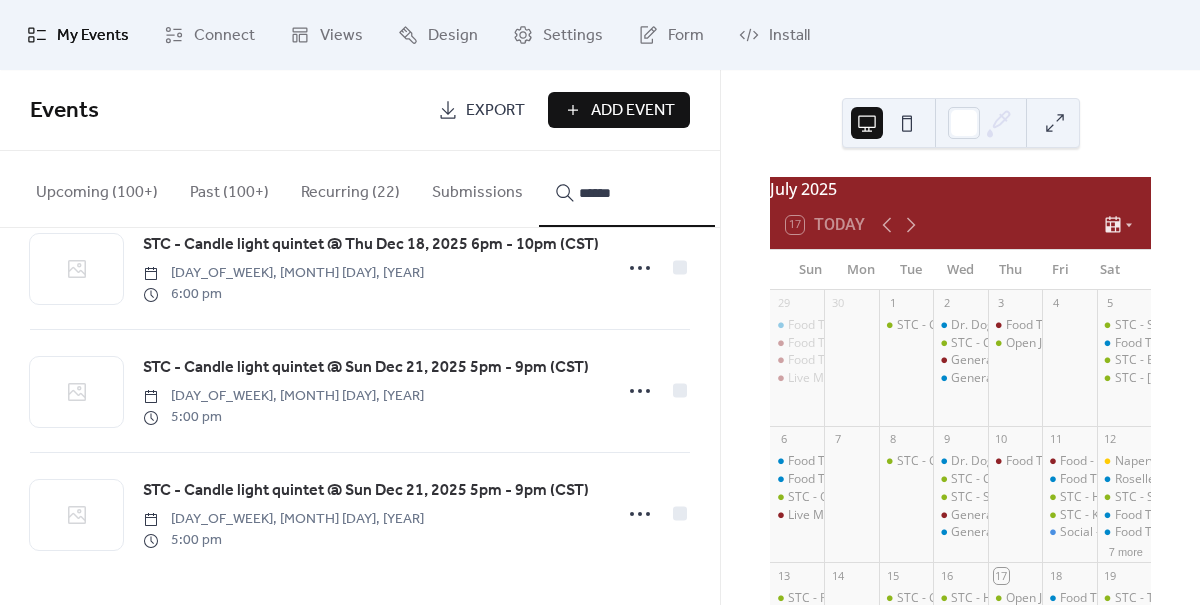 scroll, scrollTop: 59, scrollLeft: 0, axis: vertical 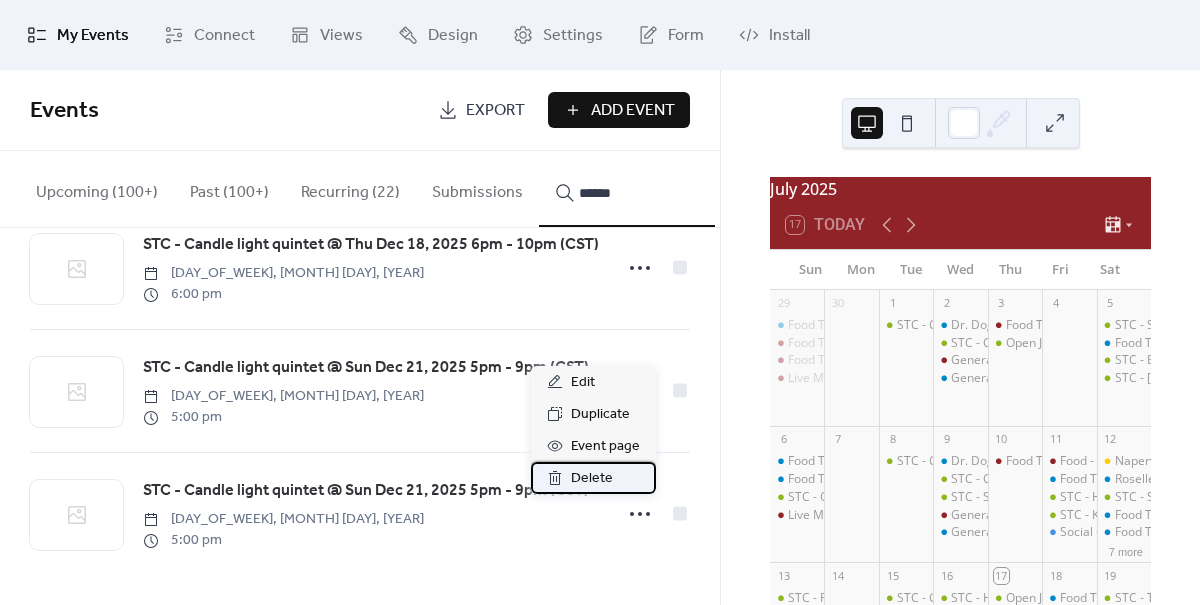 click on "Delete" at bounding box center (592, 479) 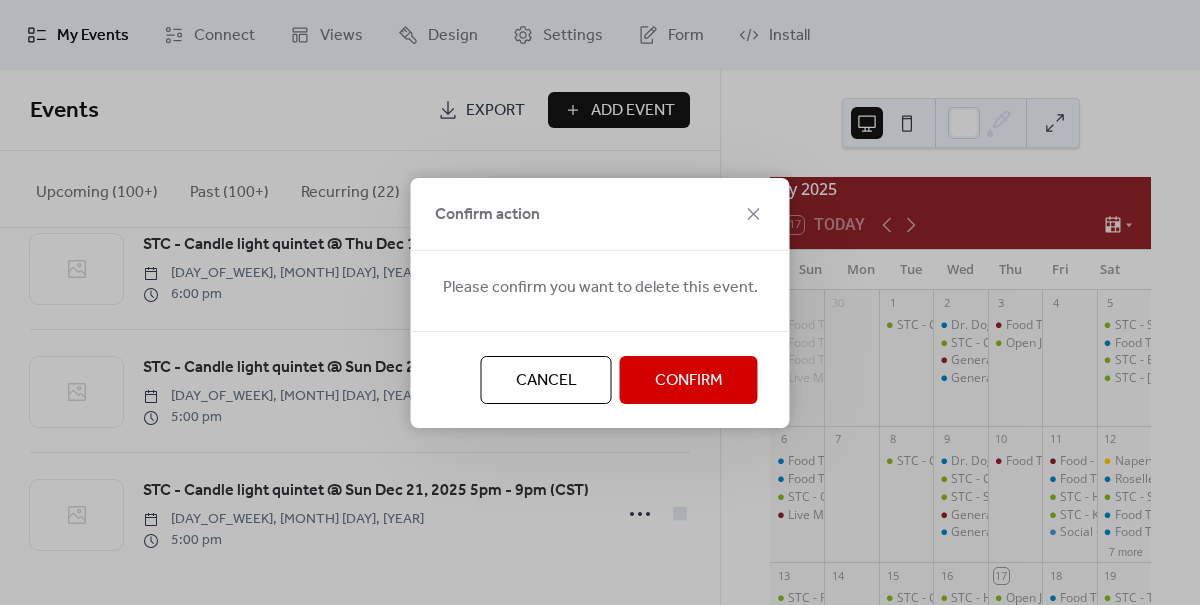 click on "Confirm" at bounding box center (689, 381) 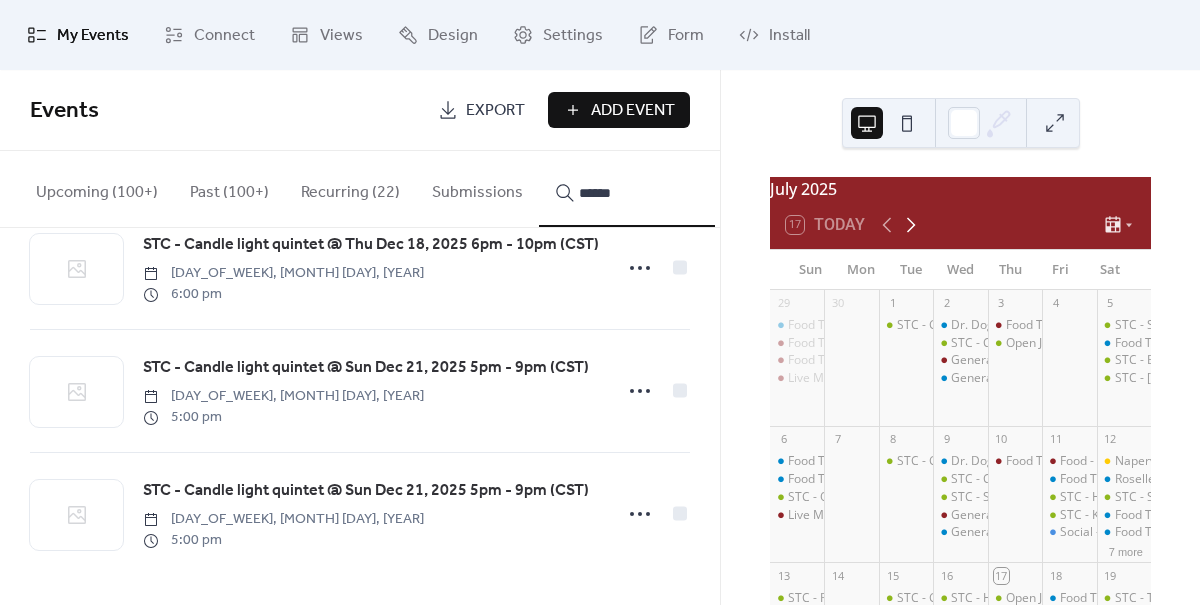 click 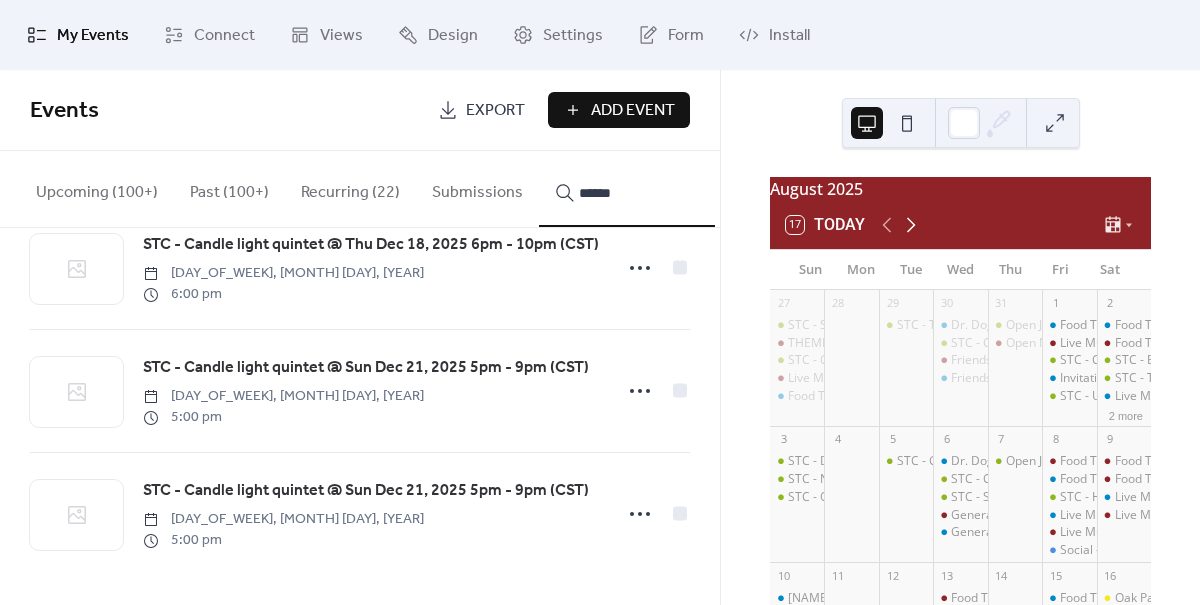 click 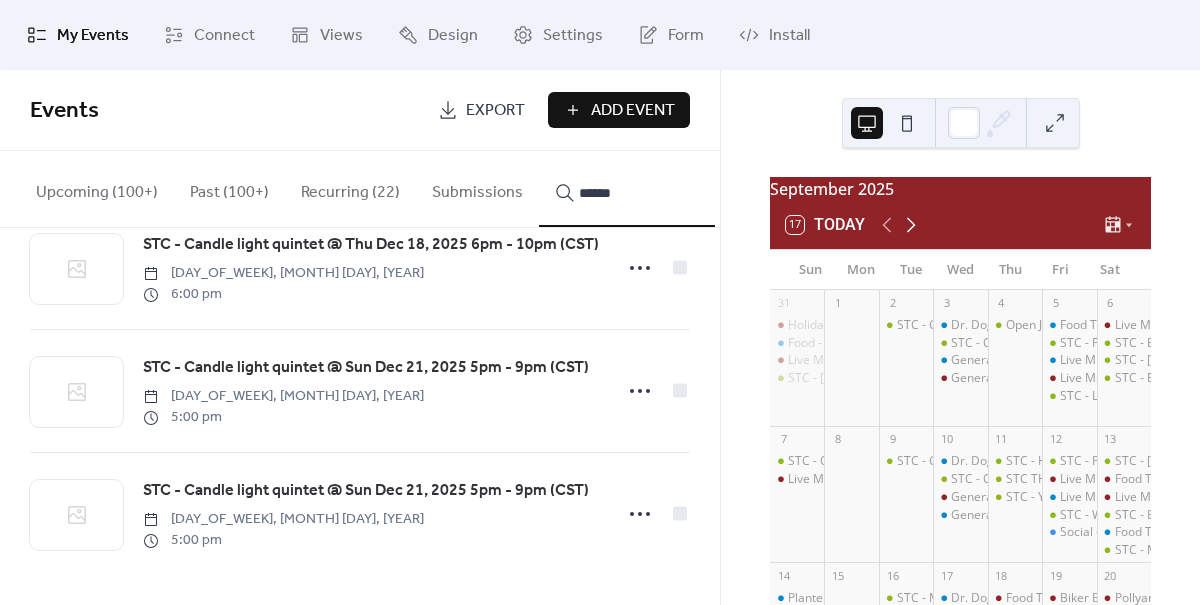 click 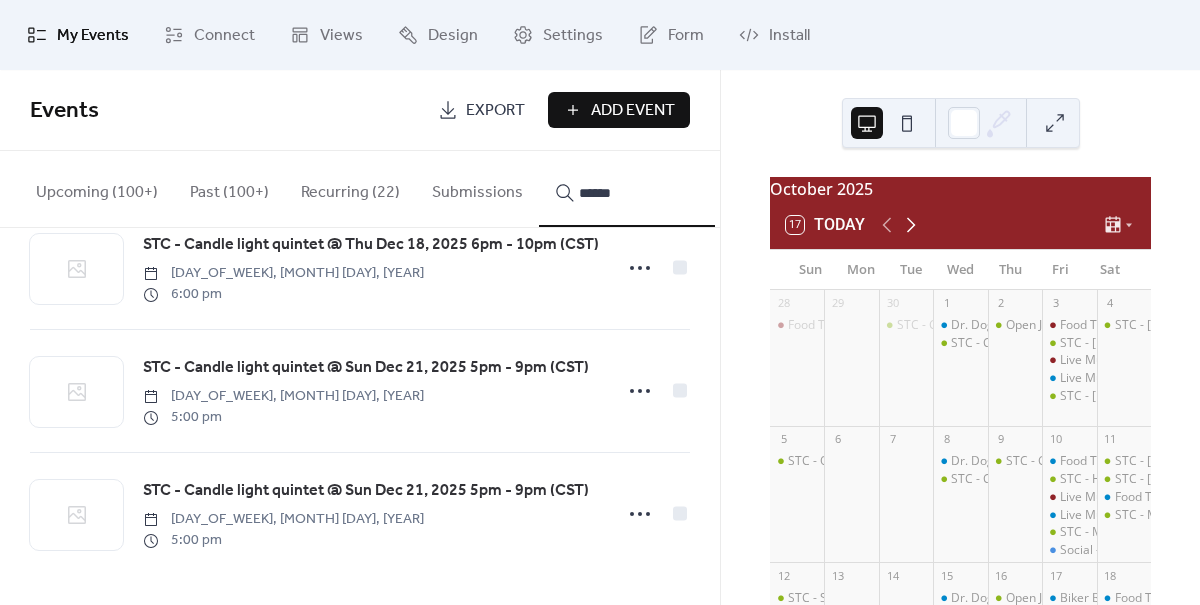 click 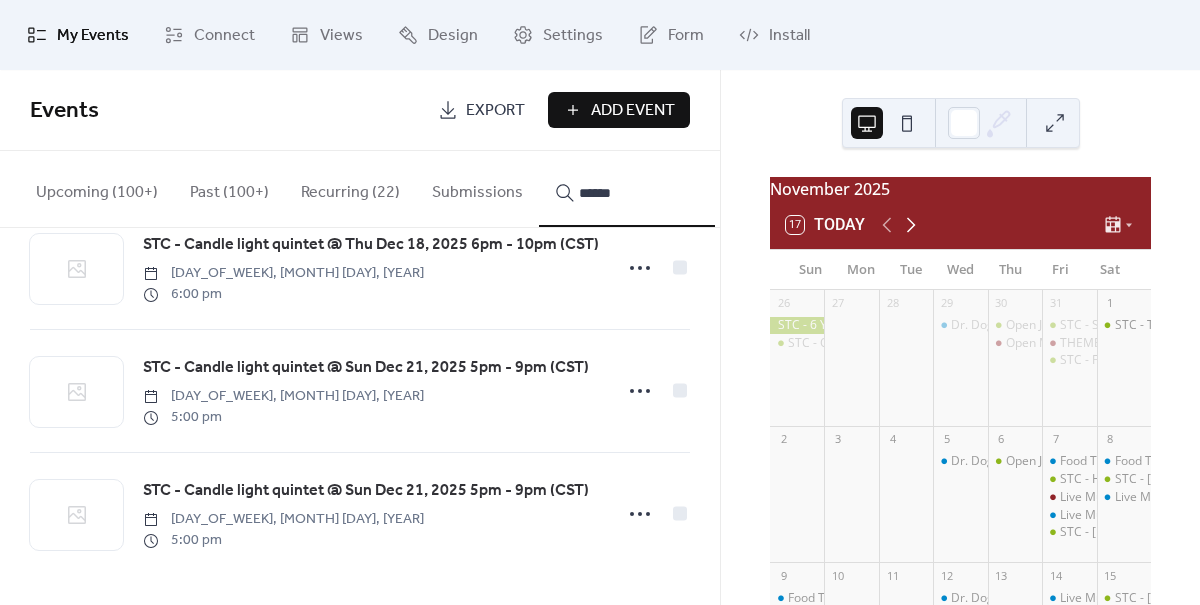 click 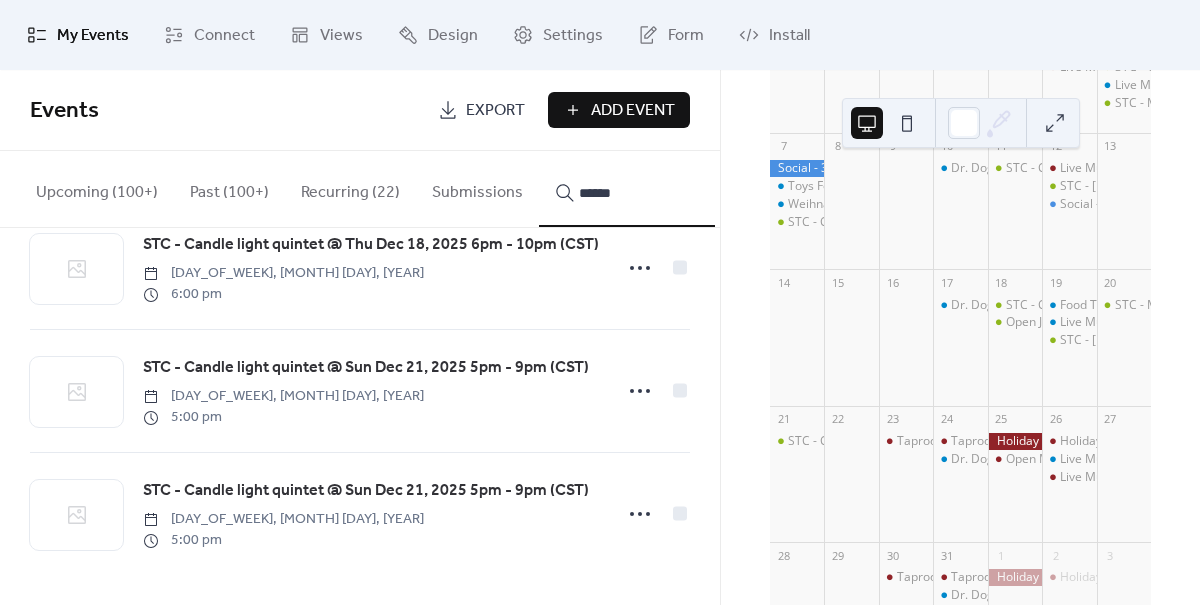 scroll, scrollTop: 296, scrollLeft: 0, axis: vertical 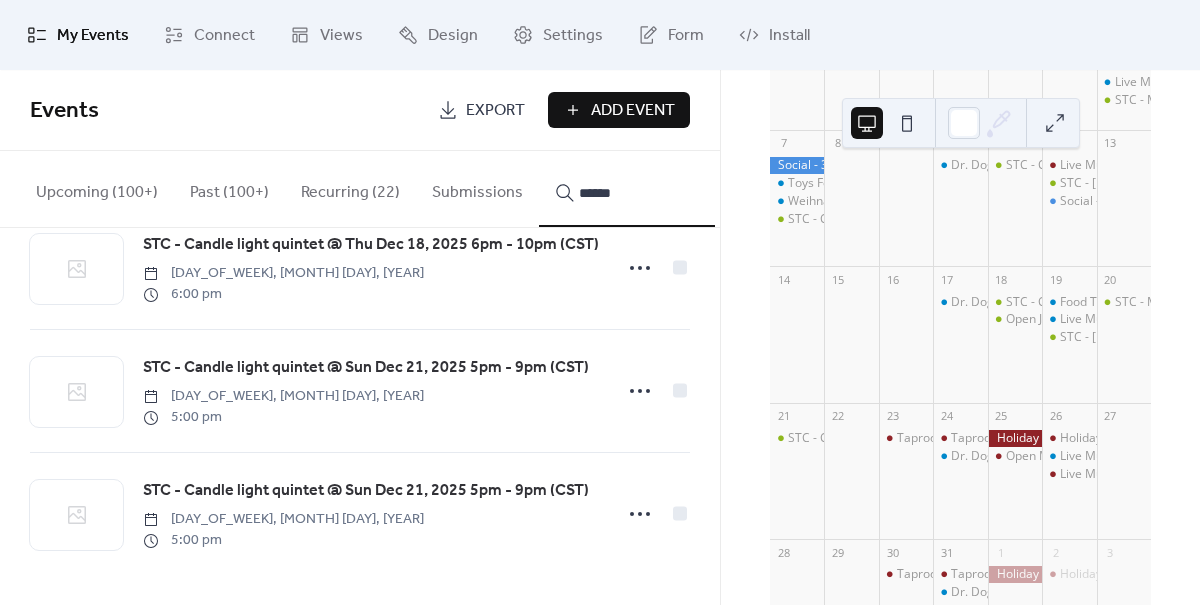click on "Upcoming (100+)" at bounding box center (97, 188) 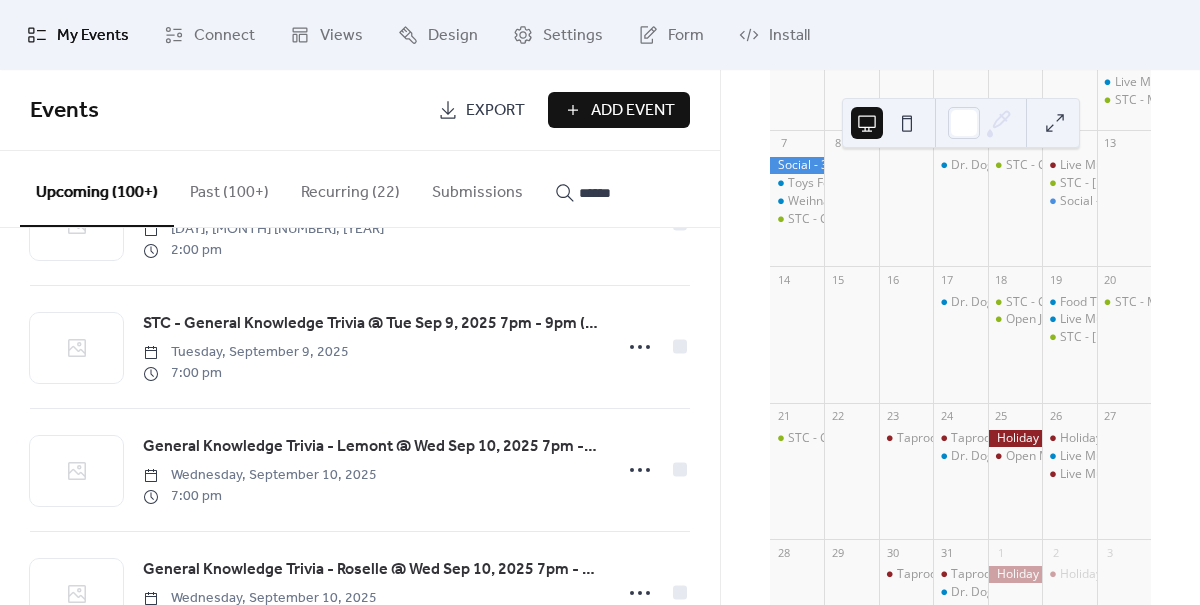 scroll, scrollTop: 18213, scrollLeft: 0, axis: vertical 